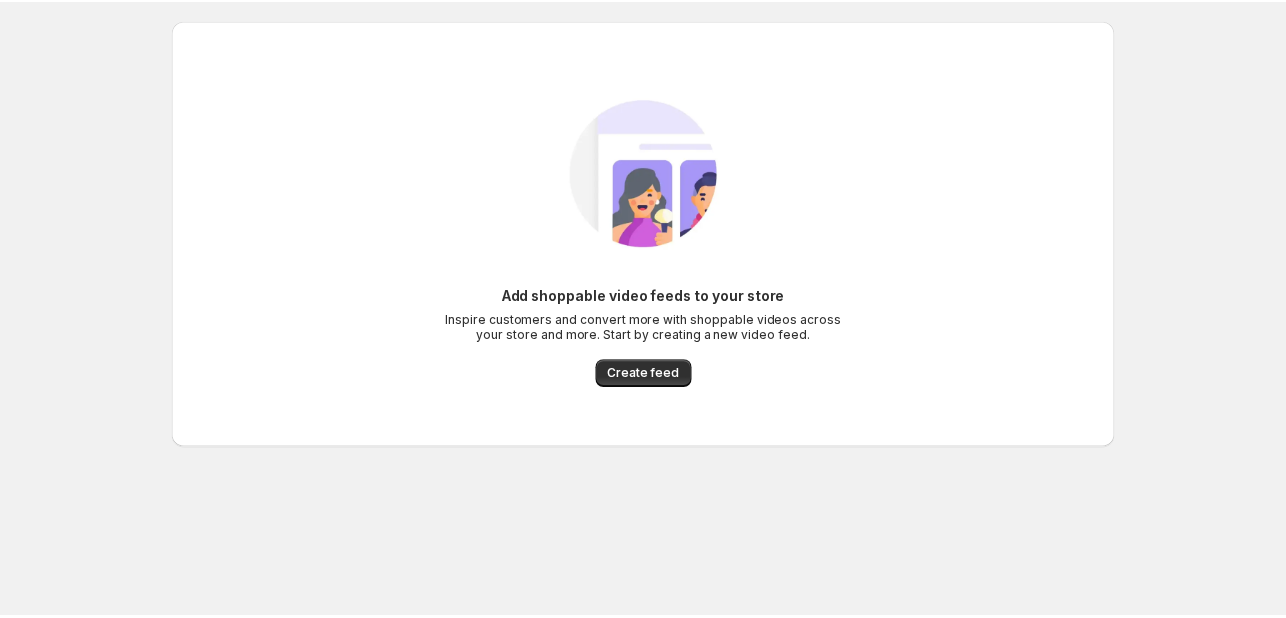 scroll, scrollTop: 0, scrollLeft: 0, axis: both 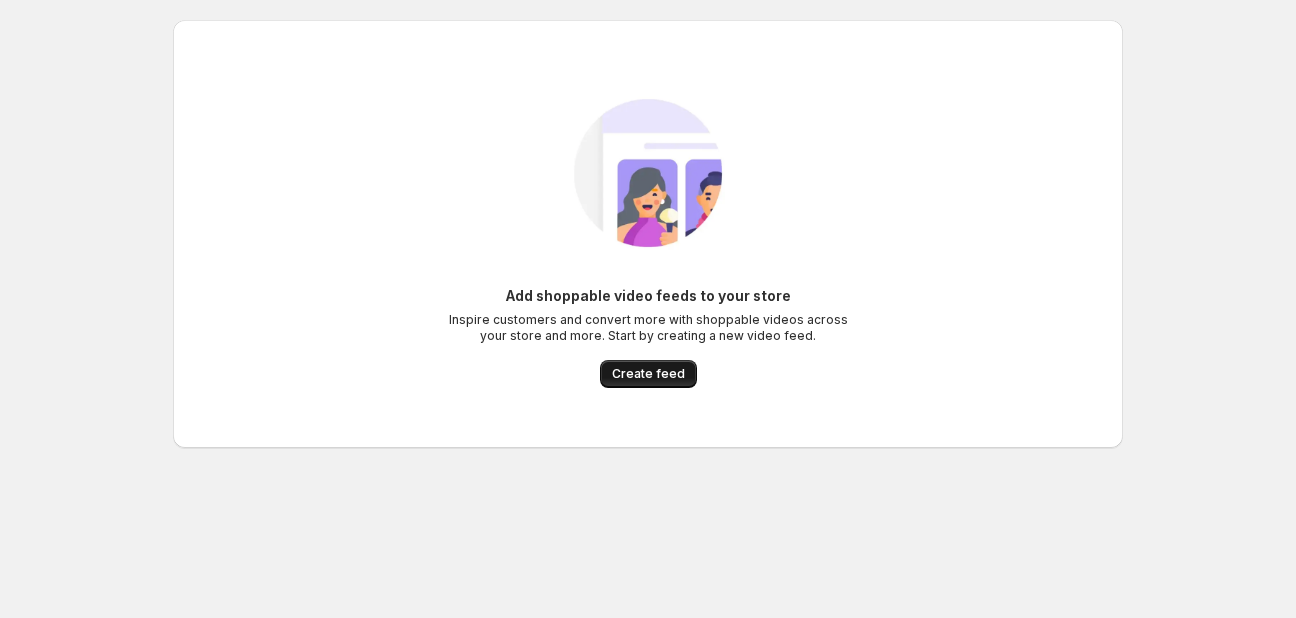 click on "Create feed" at bounding box center [648, 374] 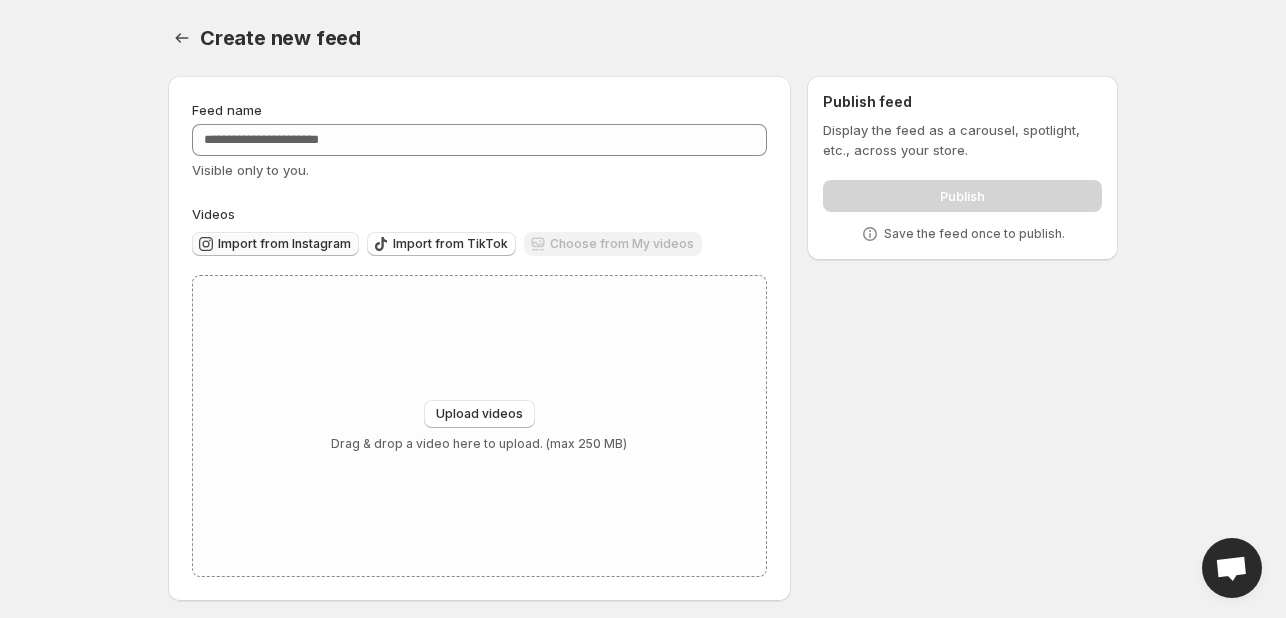 click on "Import from Instagram" at bounding box center (275, 244) 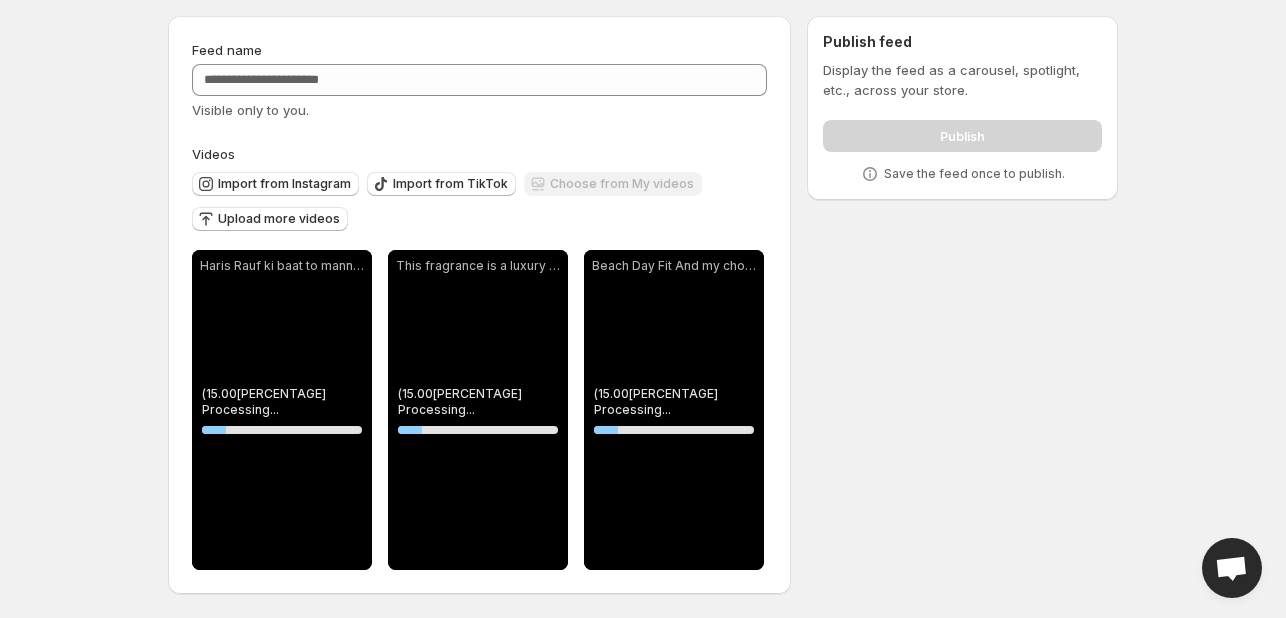 scroll, scrollTop: 60, scrollLeft: 0, axis: vertical 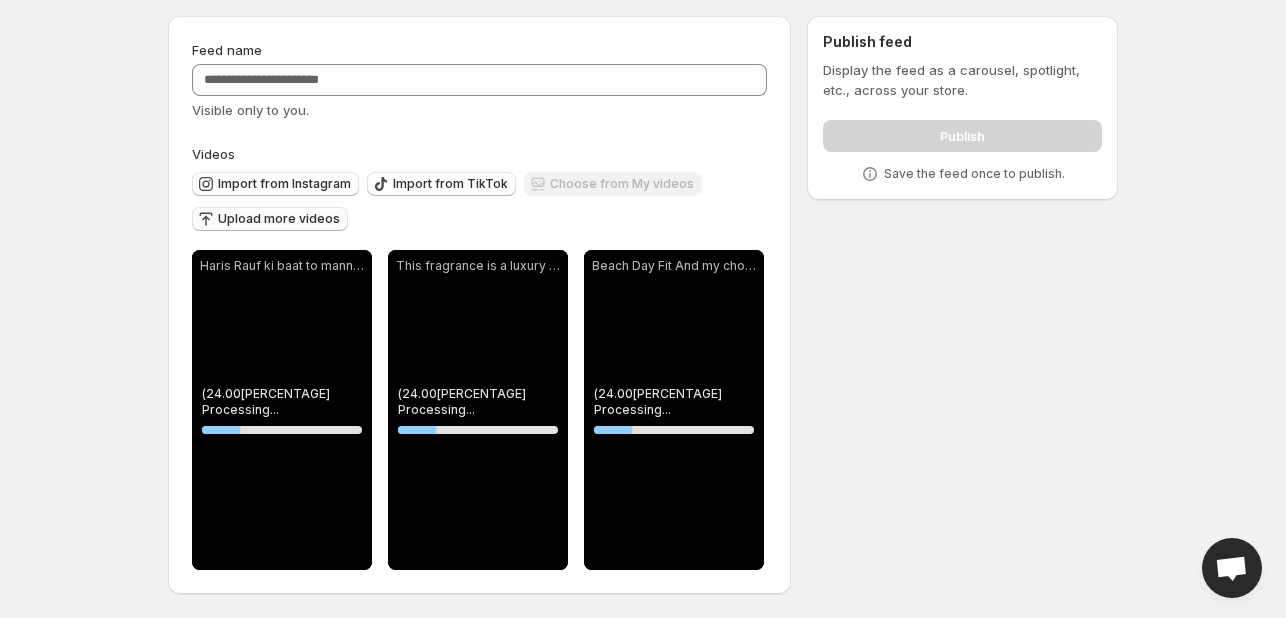 click on "Upload more videos" at bounding box center (279, 219) 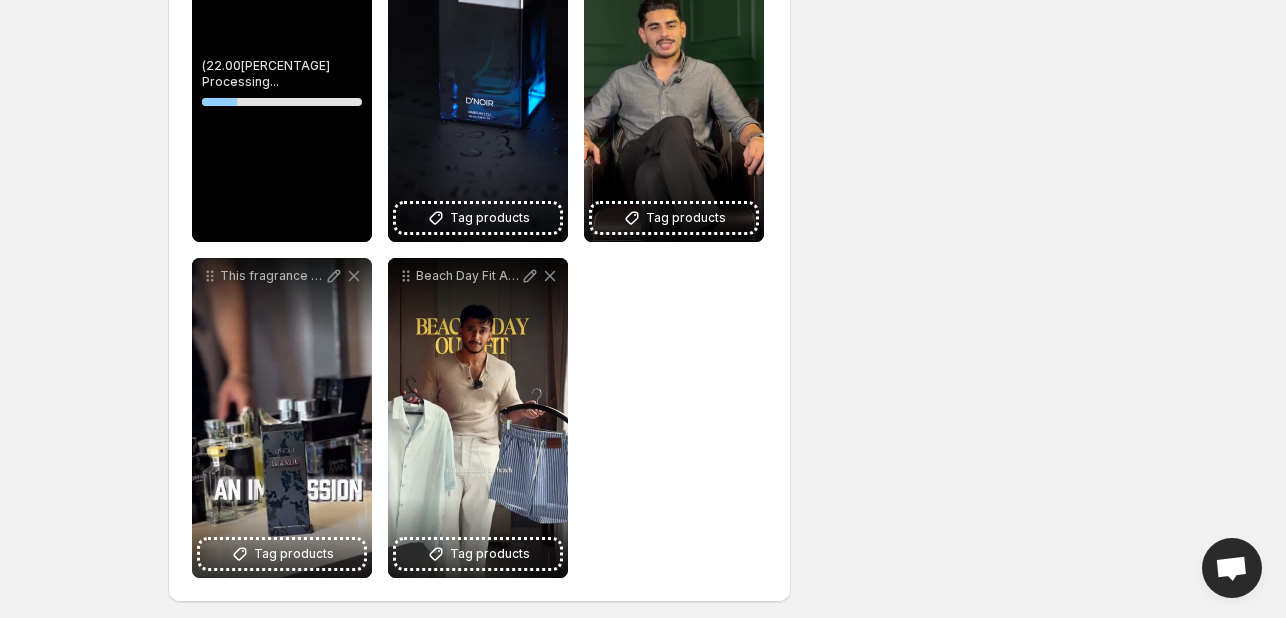 scroll, scrollTop: 397, scrollLeft: 0, axis: vertical 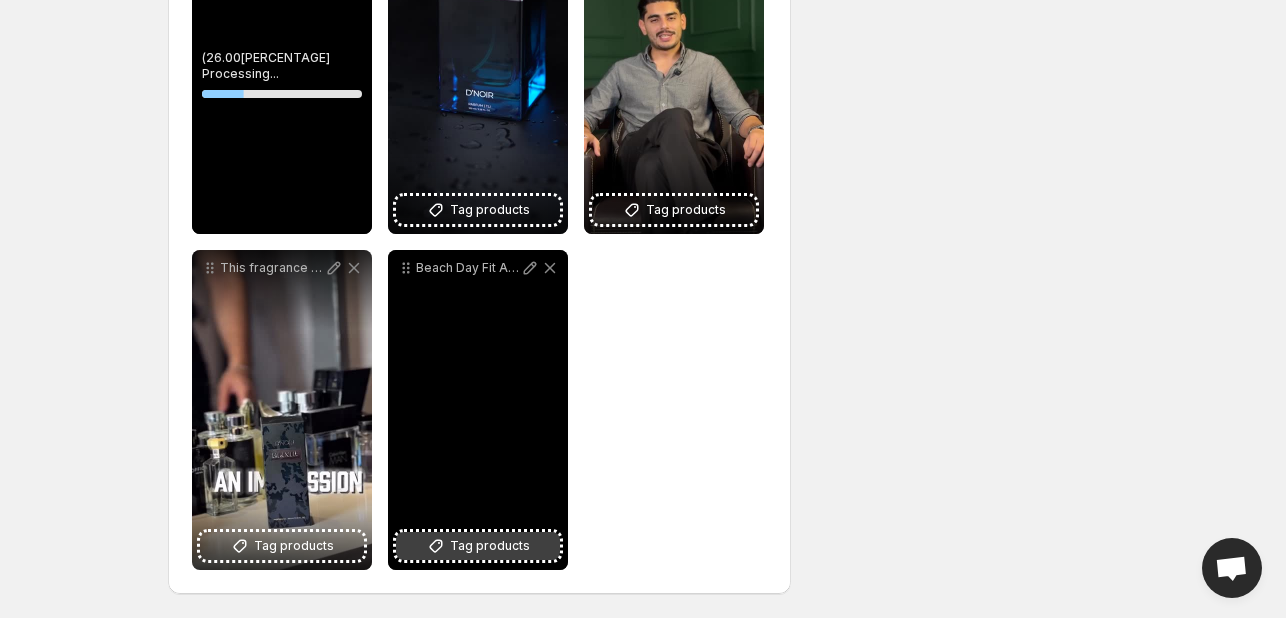 click on "Tag products" at bounding box center (490, 546) 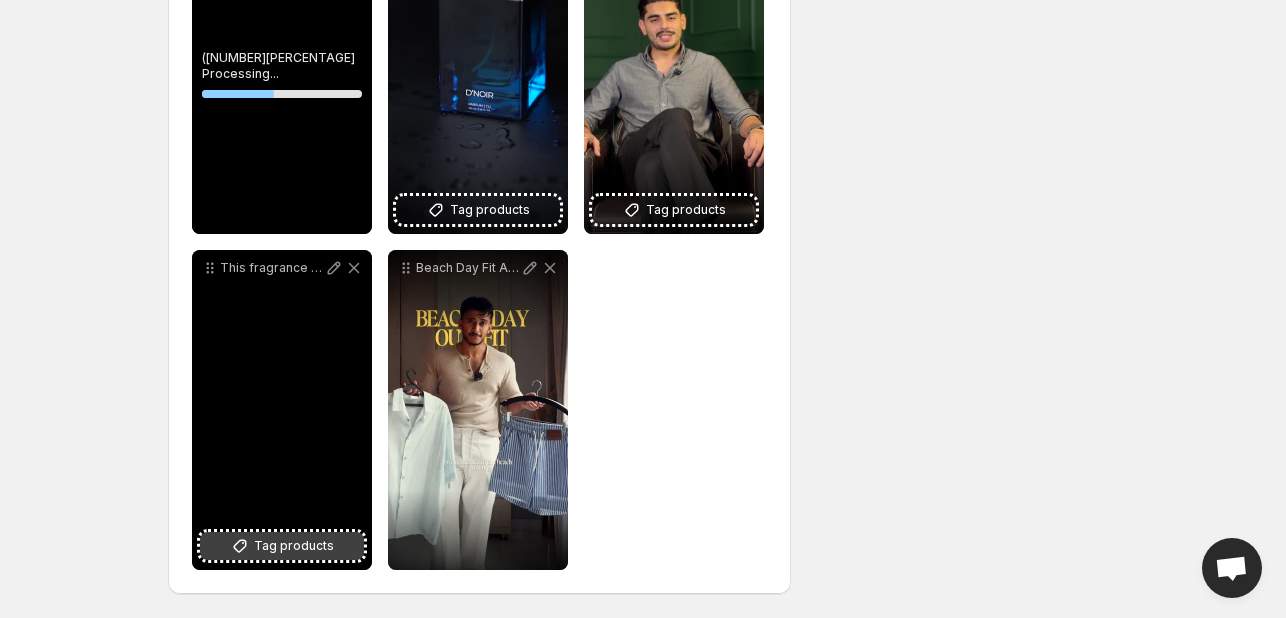 click on "Tag products" at bounding box center [294, 546] 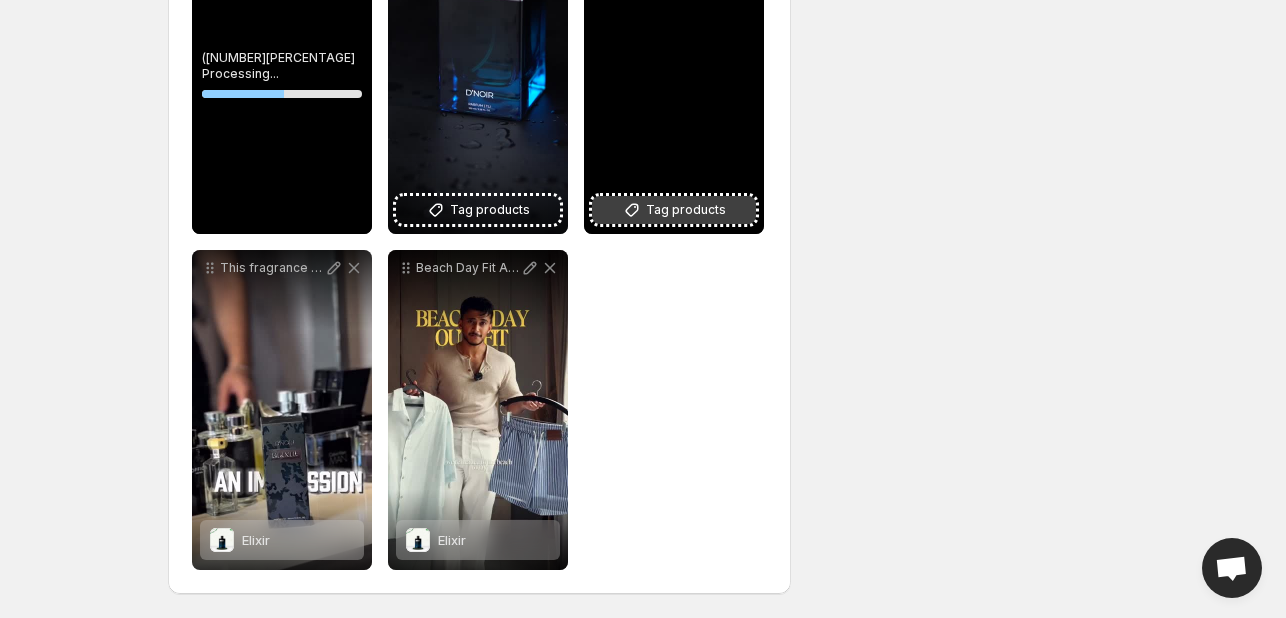 click on "Tag products" at bounding box center [686, 210] 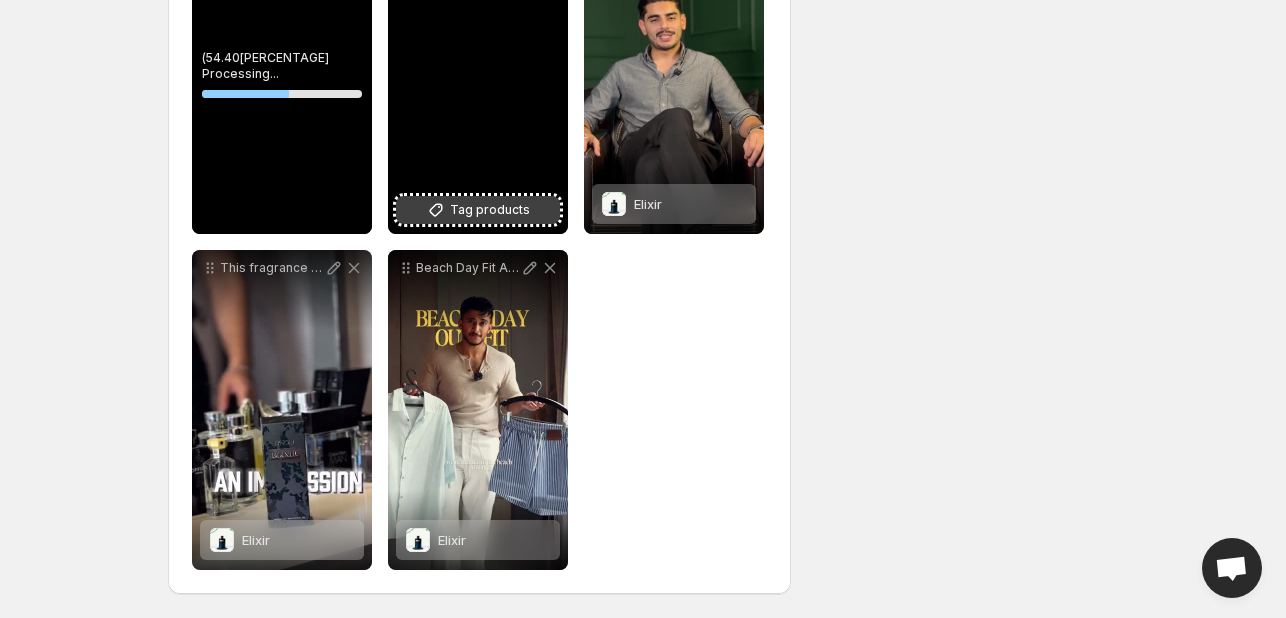 click on "Tag products" at bounding box center [490, 210] 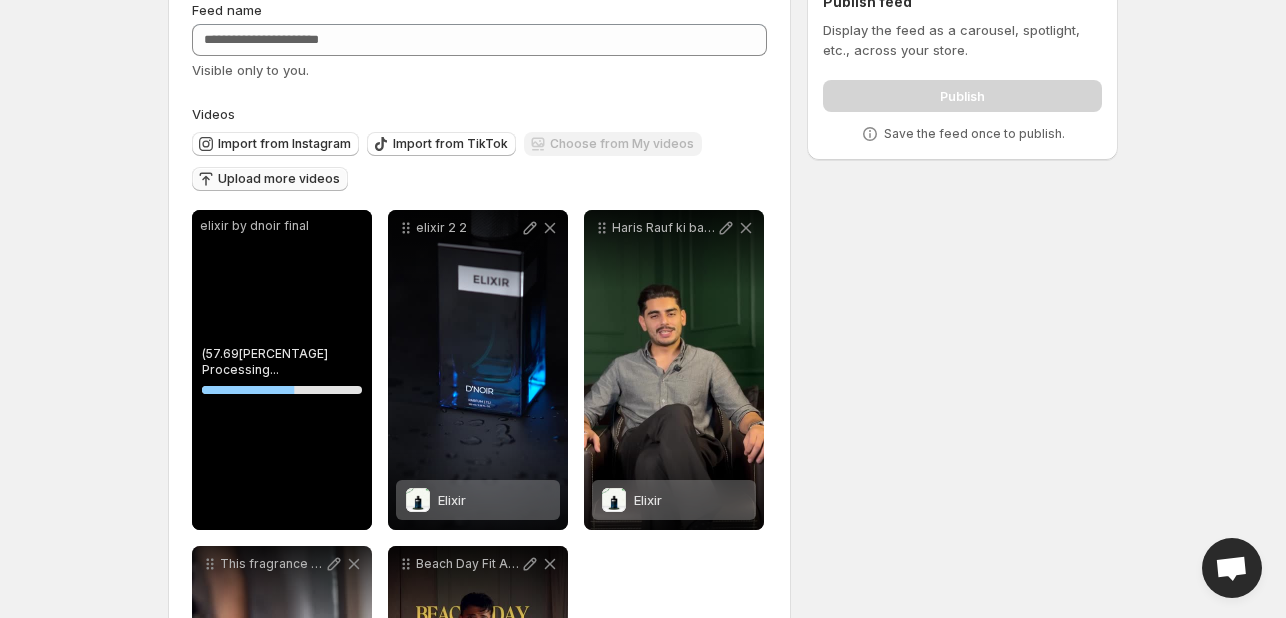scroll, scrollTop: 97, scrollLeft: 0, axis: vertical 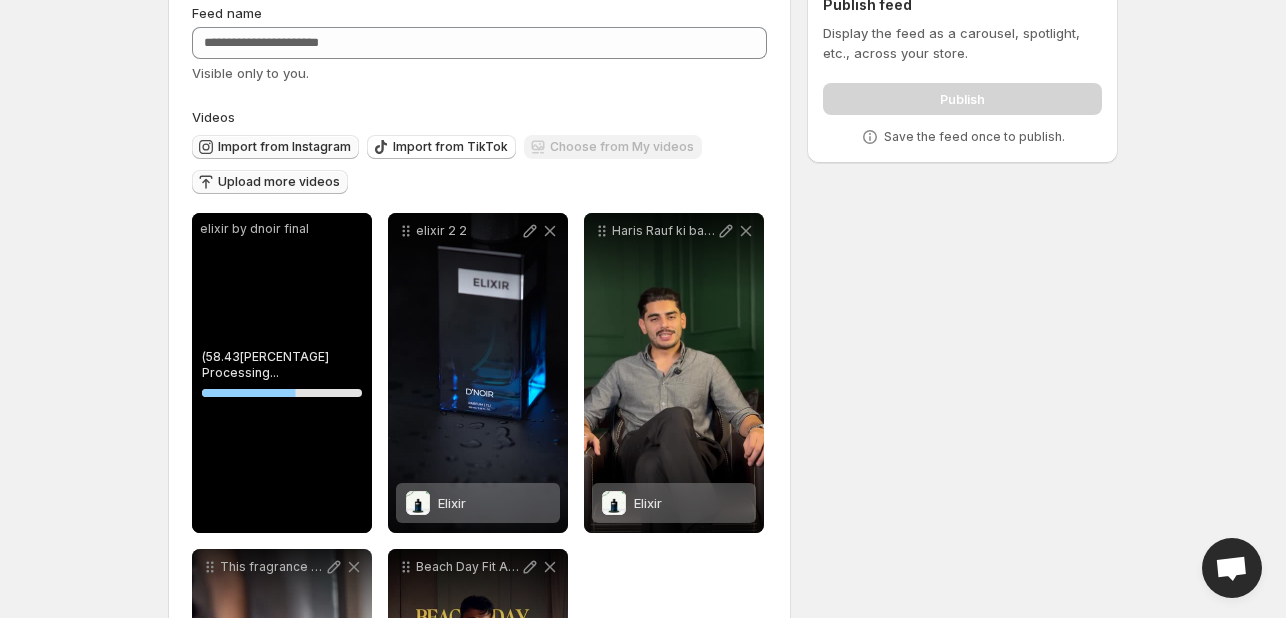 click on "Import from Instagram" at bounding box center [284, 147] 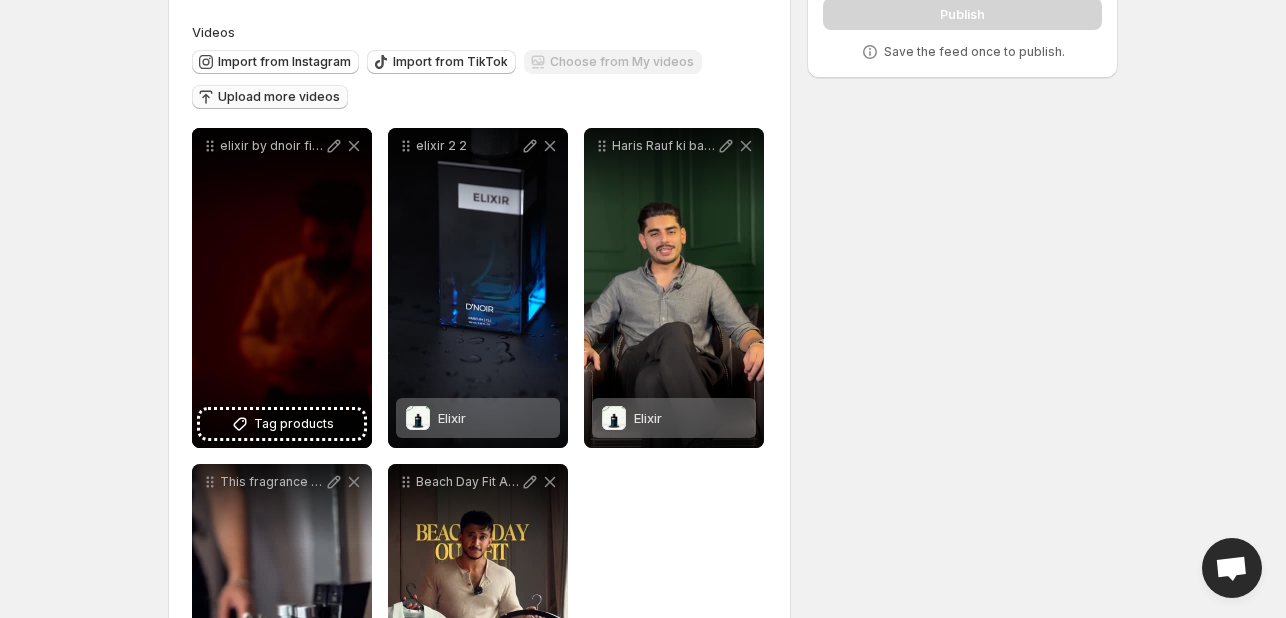 scroll, scrollTop: 220, scrollLeft: 0, axis: vertical 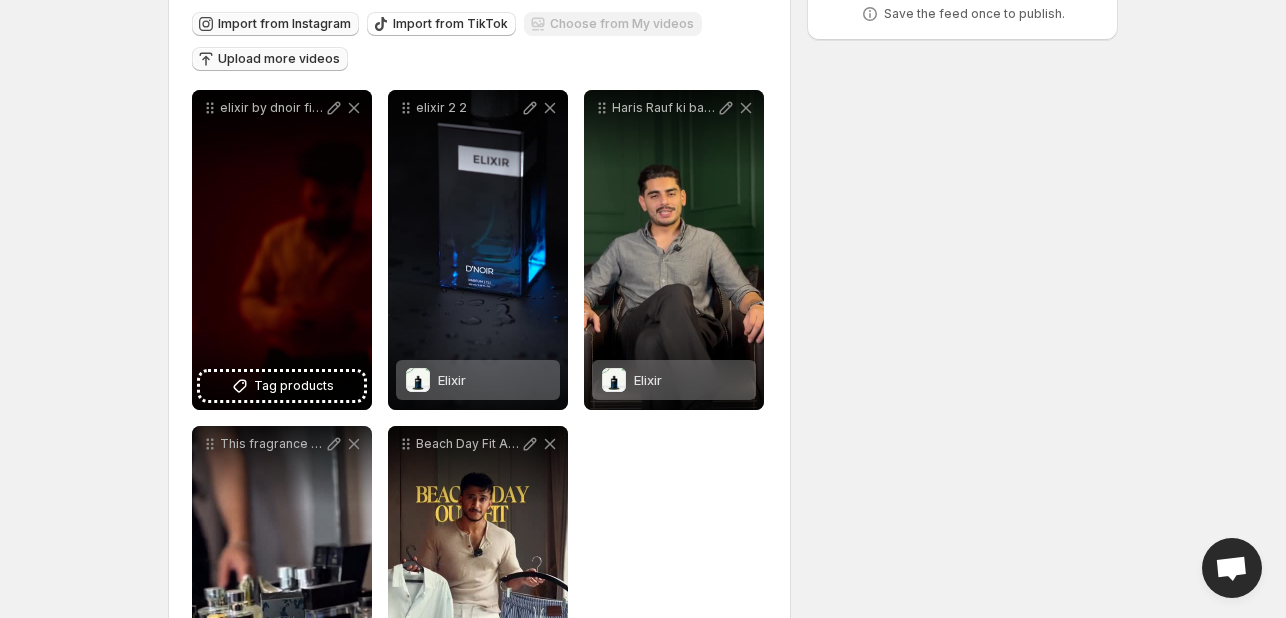 click on "Import from Instagram" at bounding box center [284, 24] 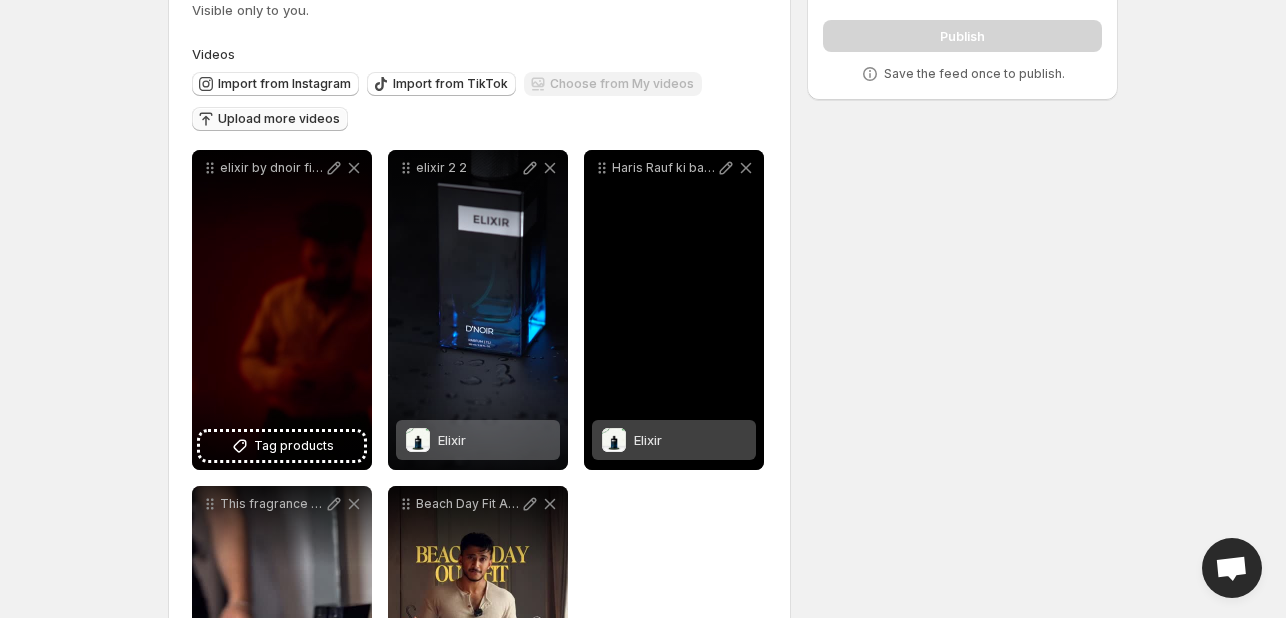 scroll, scrollTop: 158, scrollLeft: 0, axis: vertical 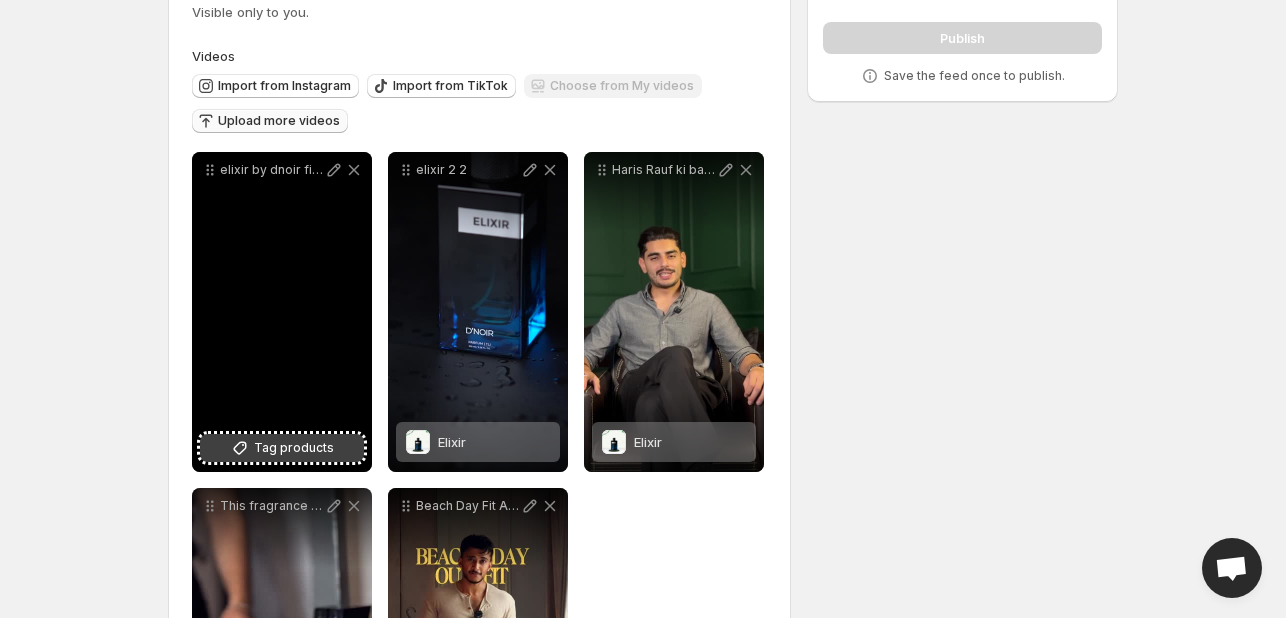 click on "Tag products" at bounding box center (294, 448) 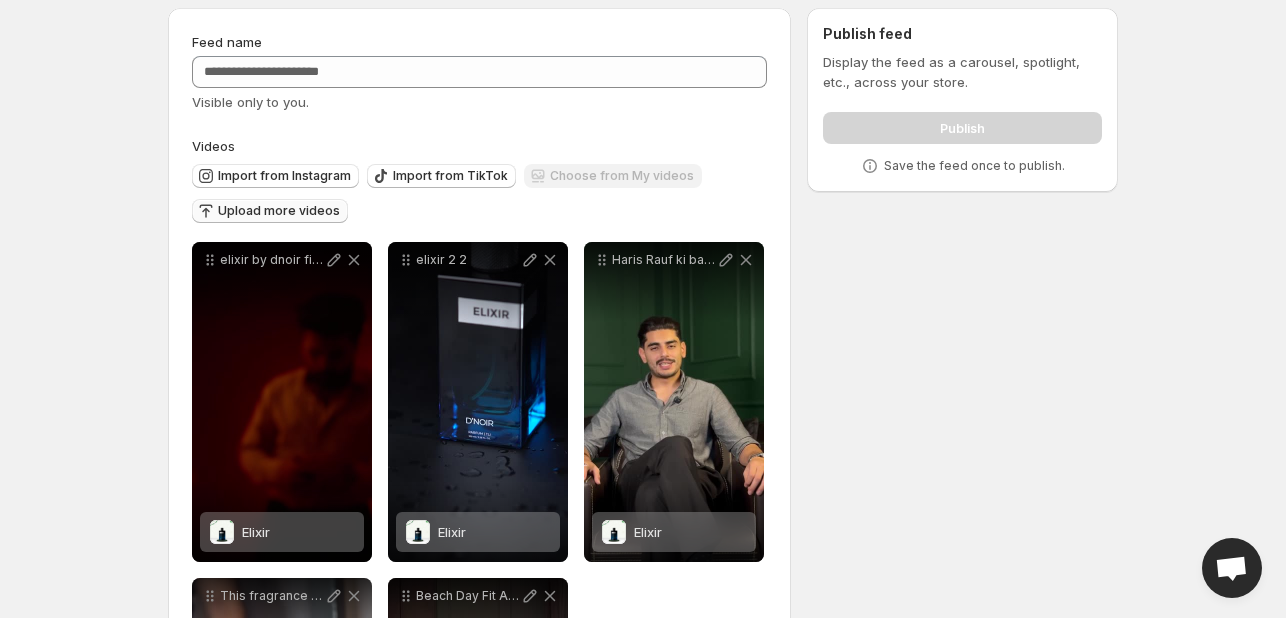 scroll, scrollTop: 29, scrollLeft: 0, axis: vertical 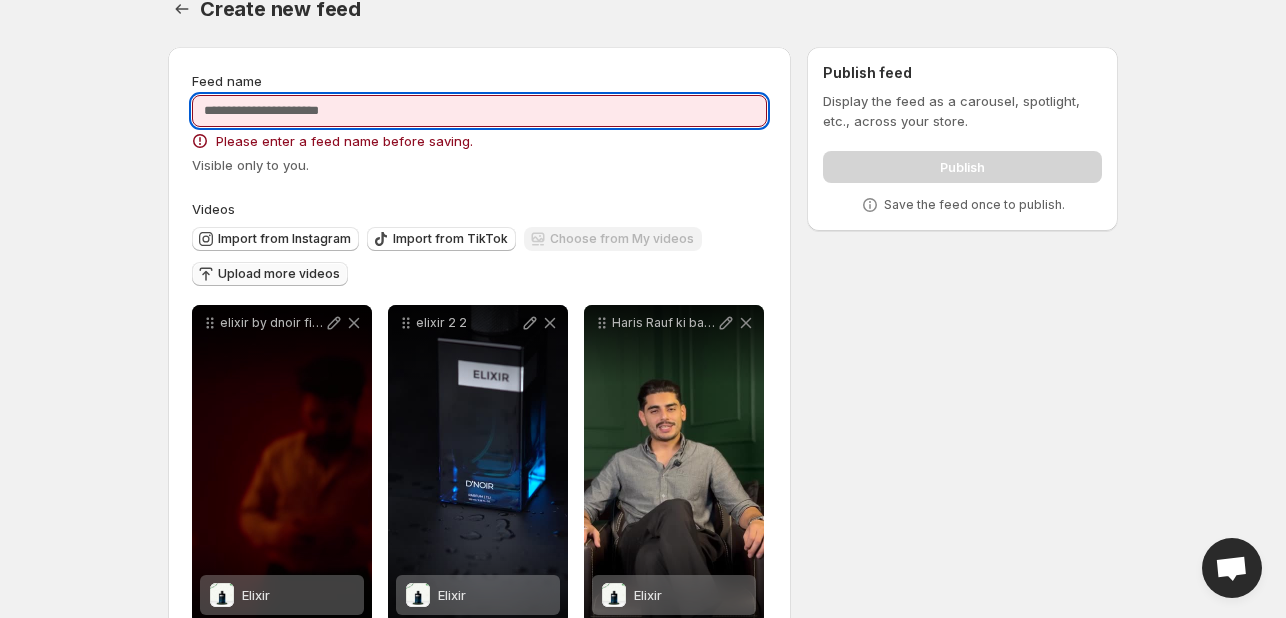 click on "Feed name" at bounding box center (479, 111) 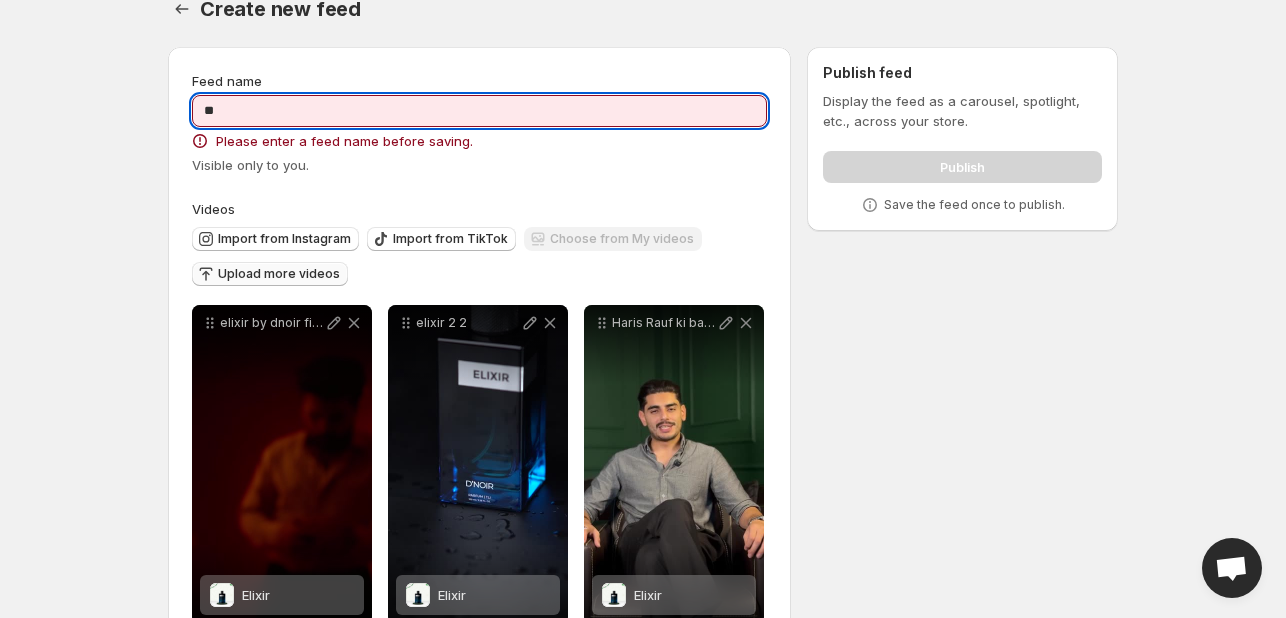 type on "*" 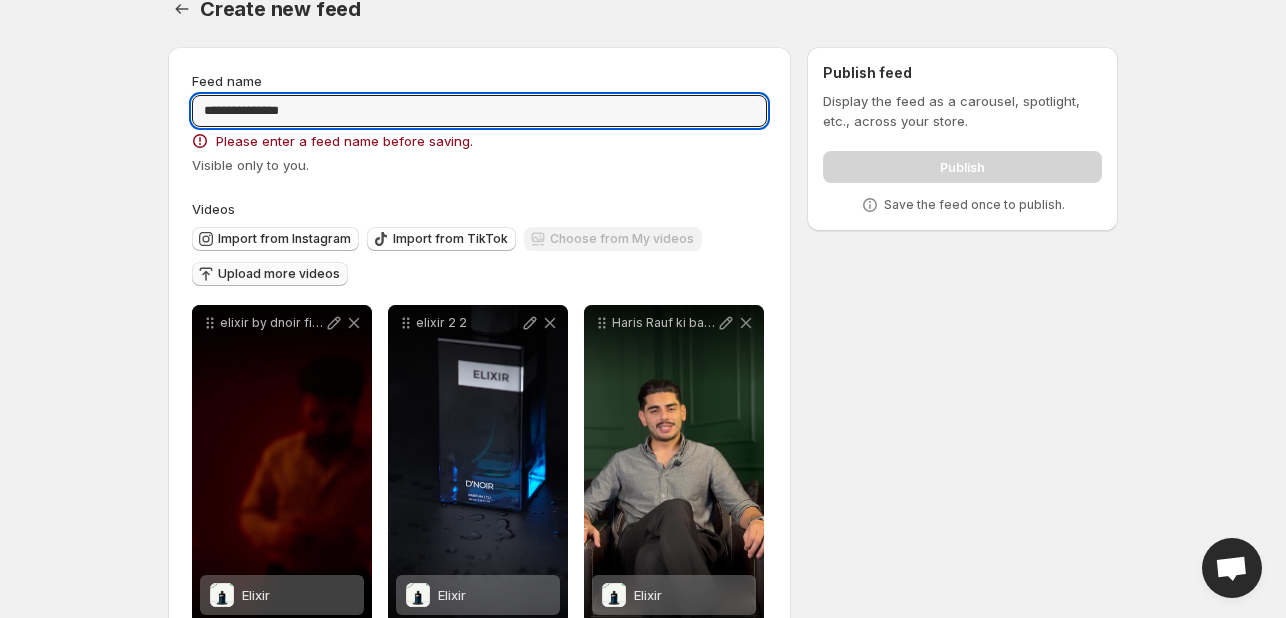 type on "**********" 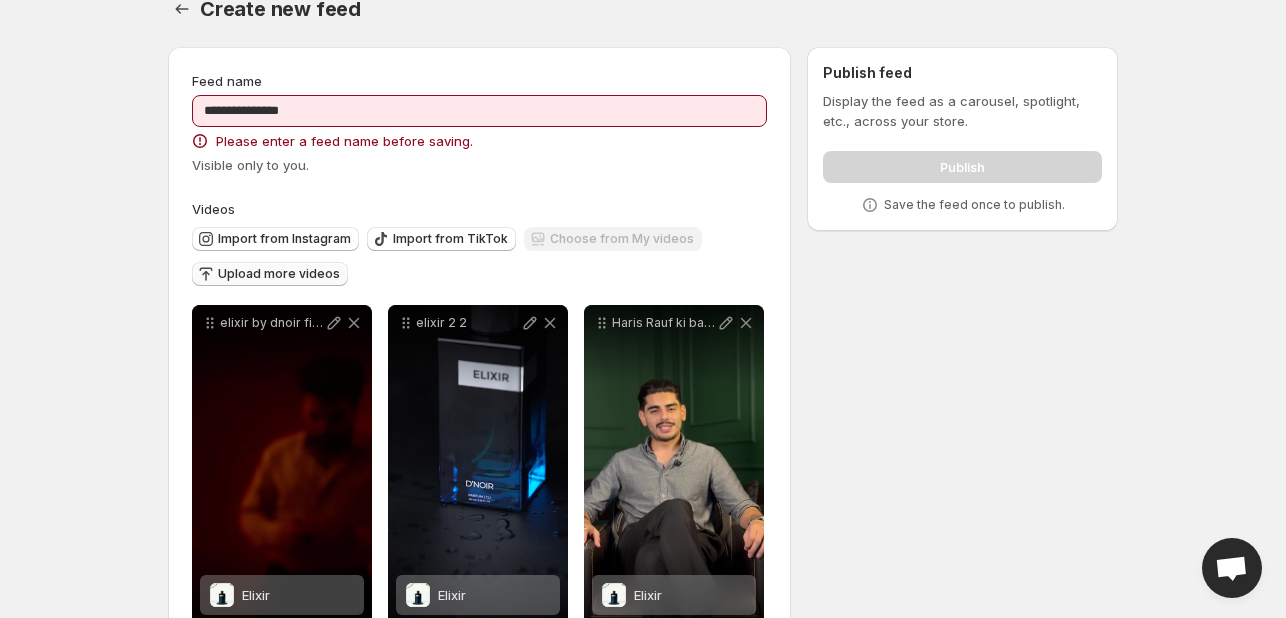 scroll, scrollTop: 0, scrollLeft: 0, axis: both 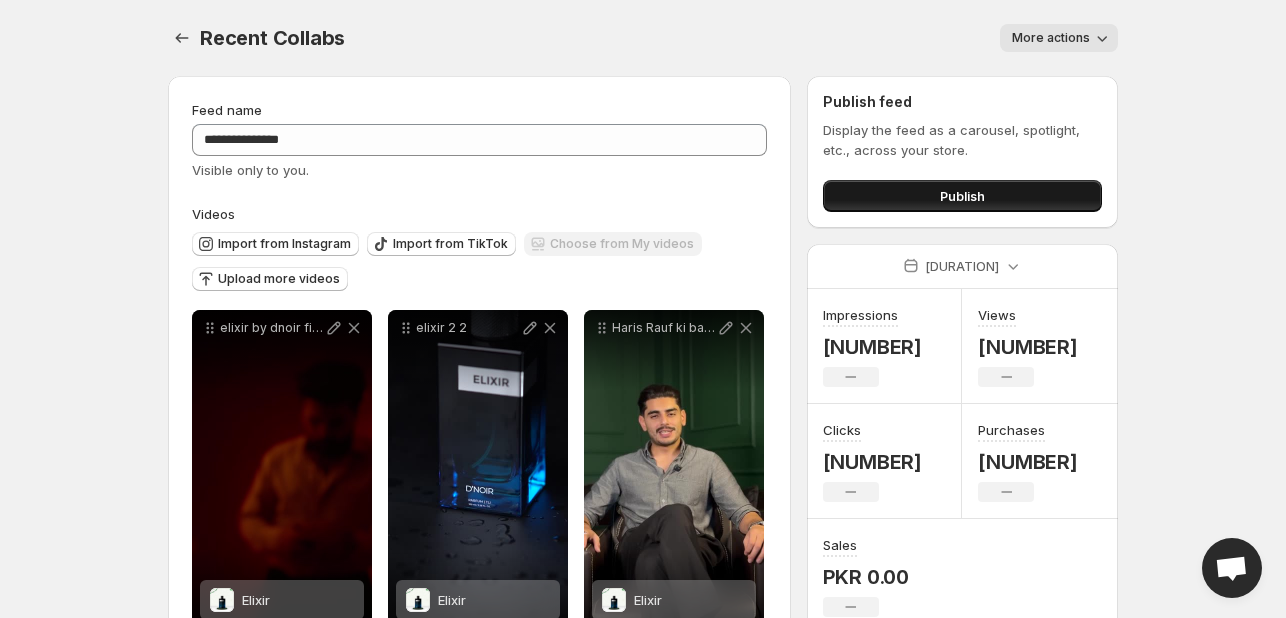 click on "Publish" at bounding box center (962, 196) 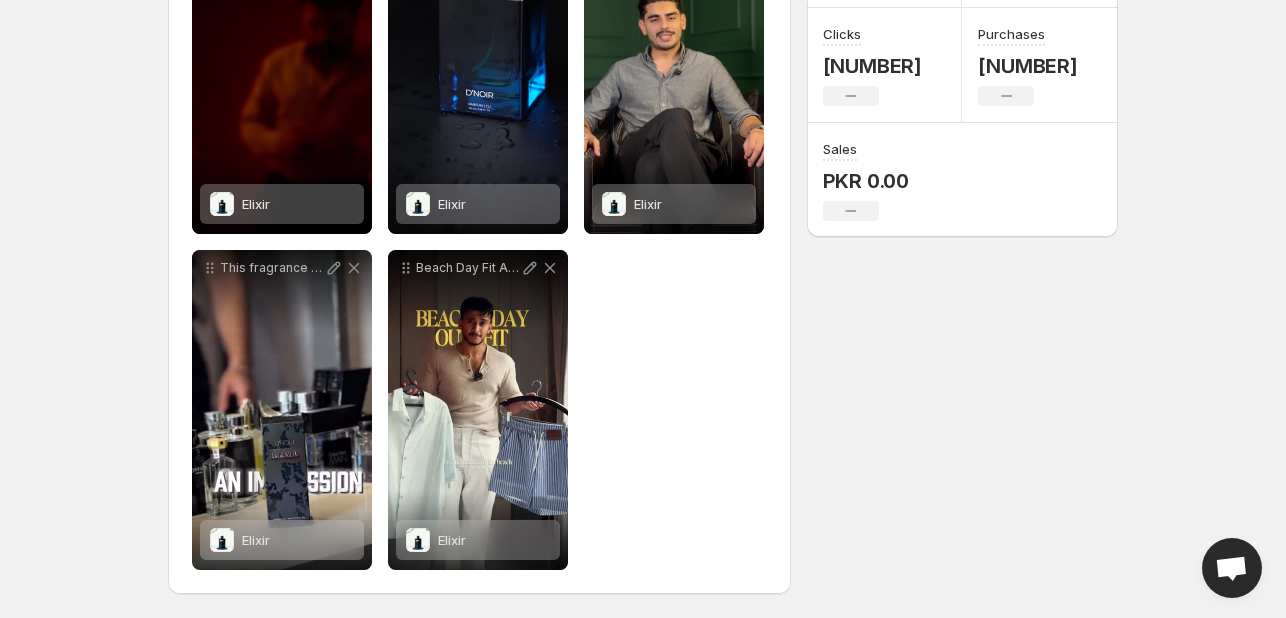 scroll, scrollTop: 0, scrollLeft: 0, axis: both 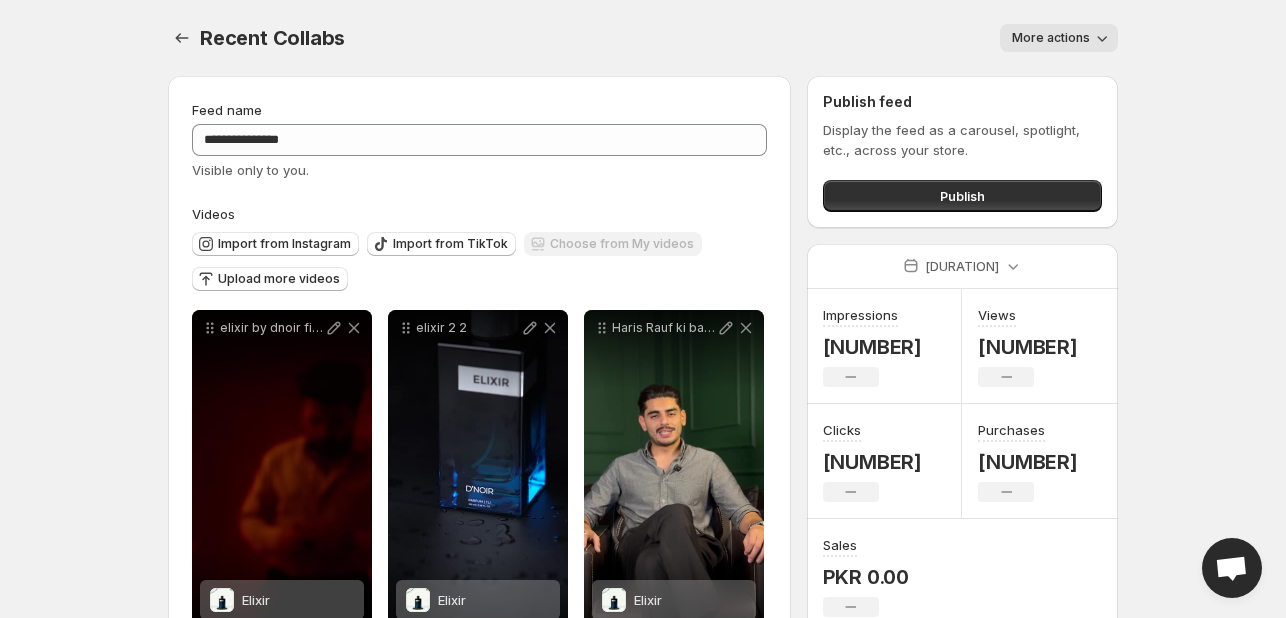 click on "Recent Collabs . This page is ready Recent Collabs  More actions More actions More actions" at bounding box center (643, 38) 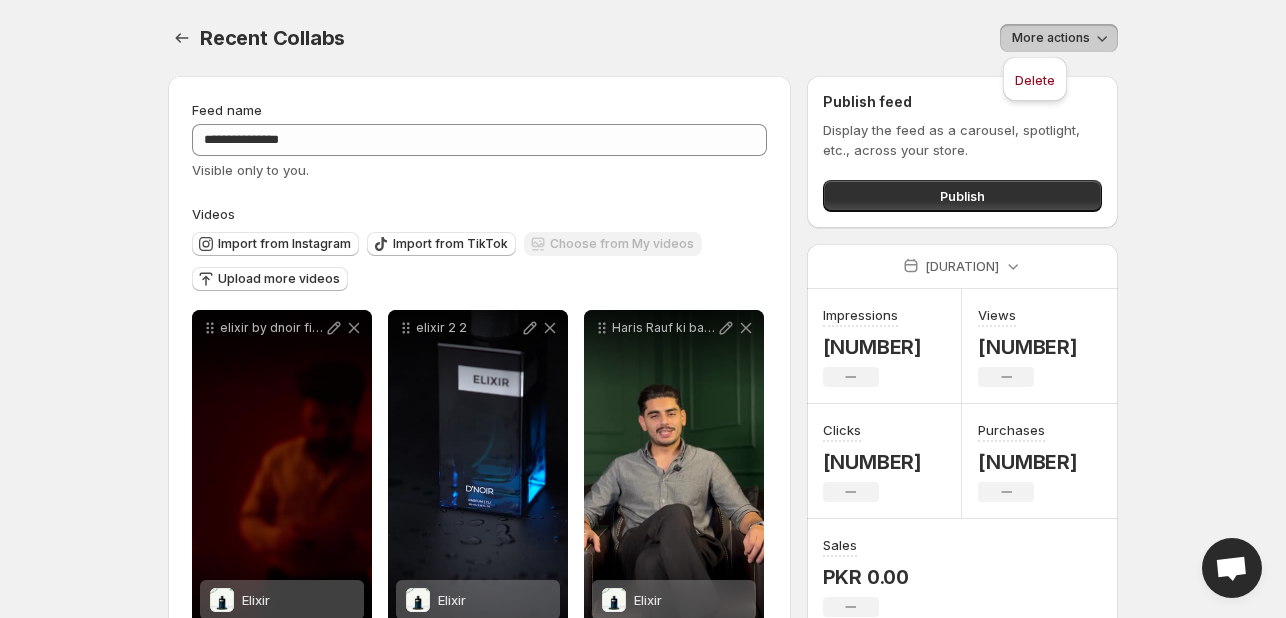 click on "More actions" at bounding box center [1051, 38] 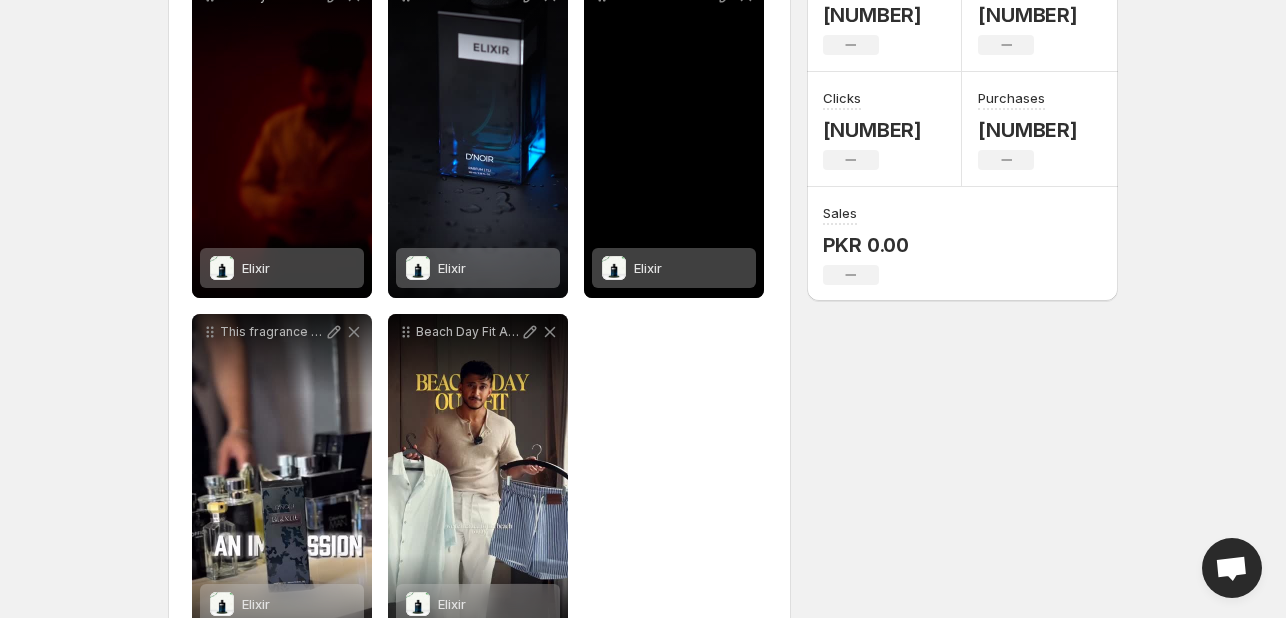 scroll, scrollTop: 334, scrollLeft: 0, axis: vertical 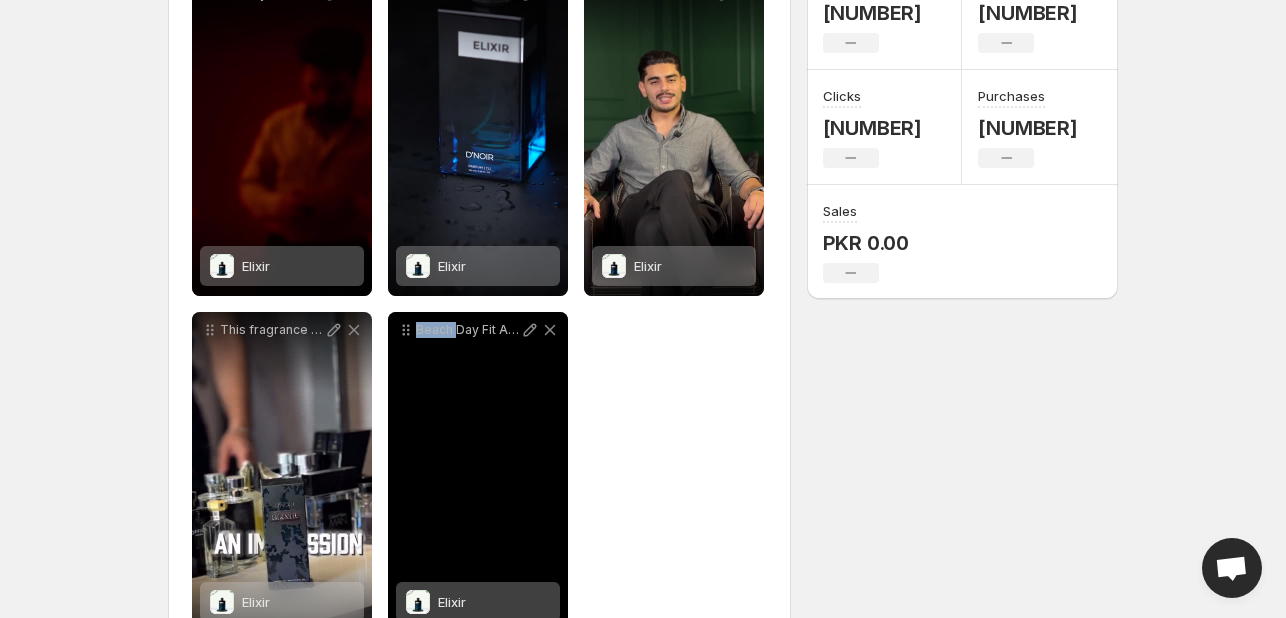 drag, startPoint x: 458, startPoint y: 446, endPoint x: 398, endPoint y: 359, distance: 105.68349 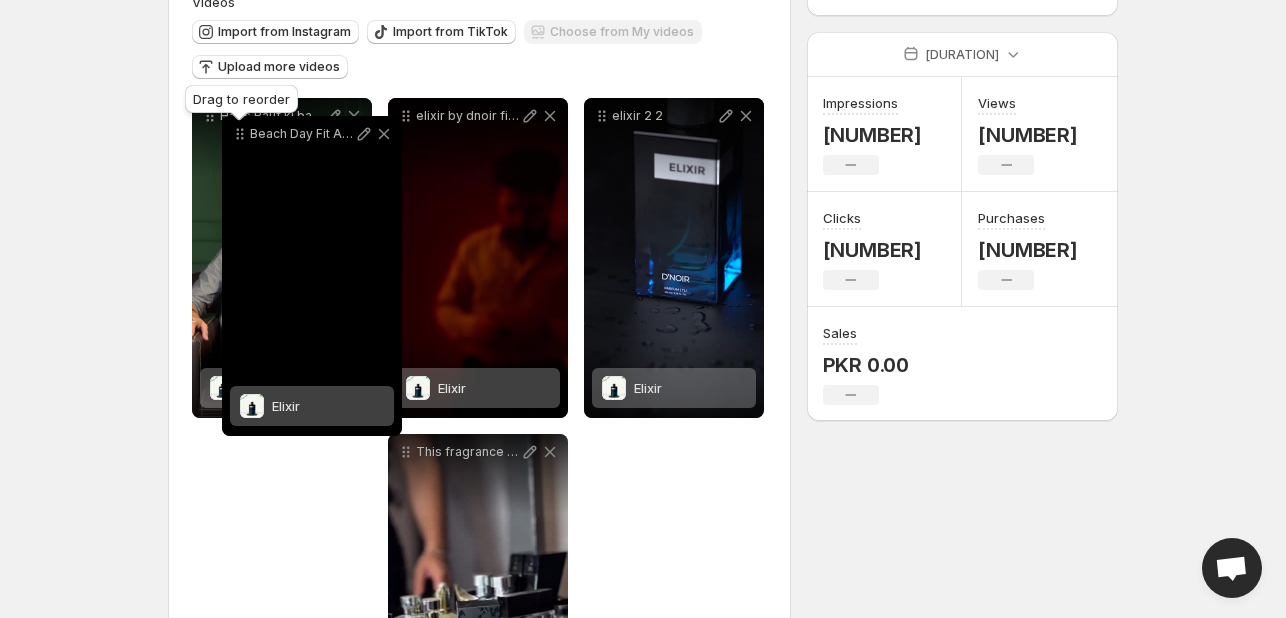 drag, startPoint x: 406, startPoint y: 337, endPoint x: 240, endPoint y: 64, distance: 319.50745 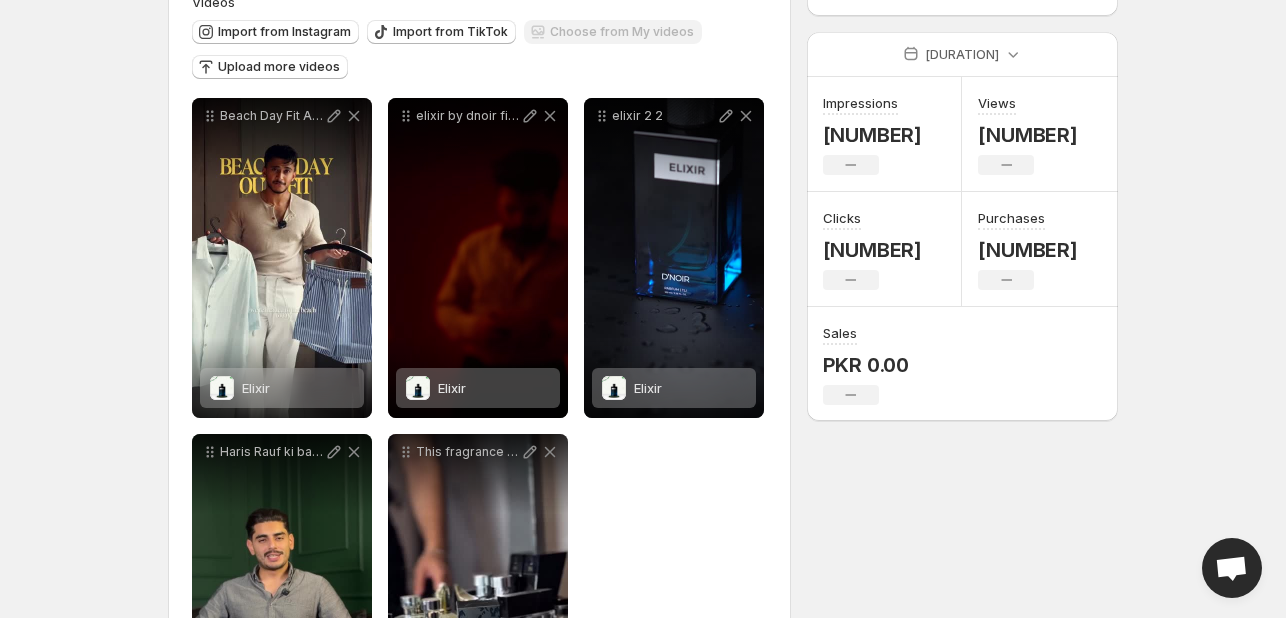 scroll, scrollTop: 192, scrollLeft: 0, axis: vertical 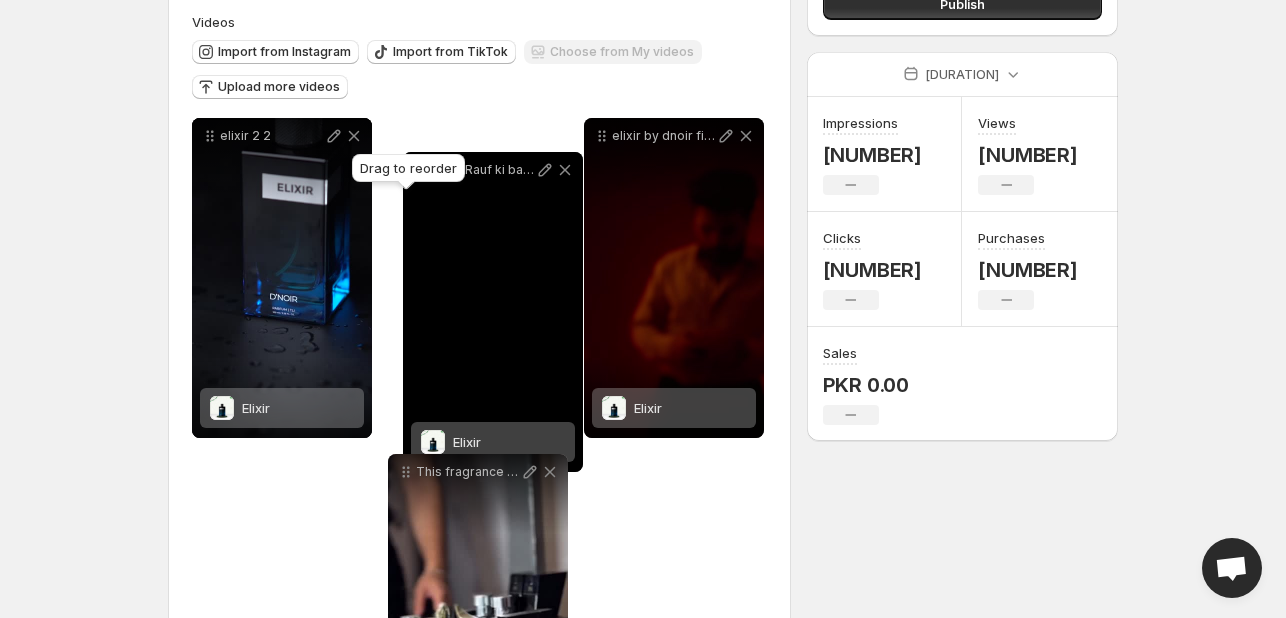 drag, startPoint x: 211, startPoint y: 470, endPoint x: 424, endPoint y: 160, distance: 376.12366 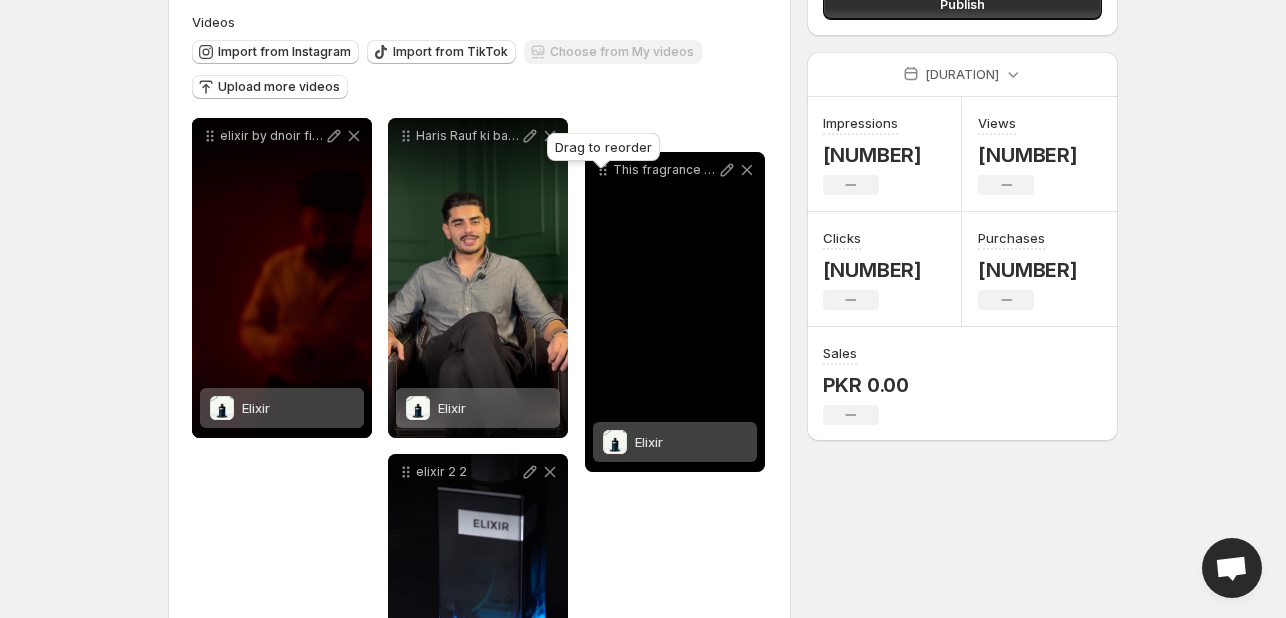 drag, startPoint x: 405, startPoint y: 473, endPoint x: 602, endPoint y: 169, distance: 362.2499 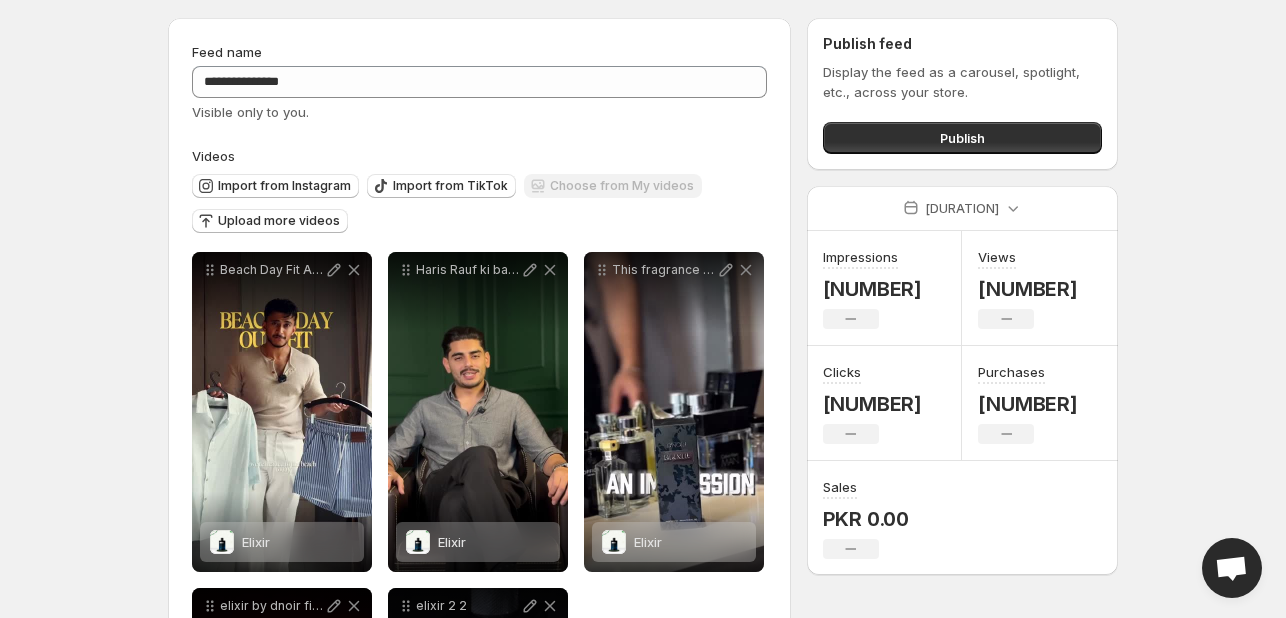 scroll, scrollTop: 0, scrollLeft: 0, axis: both 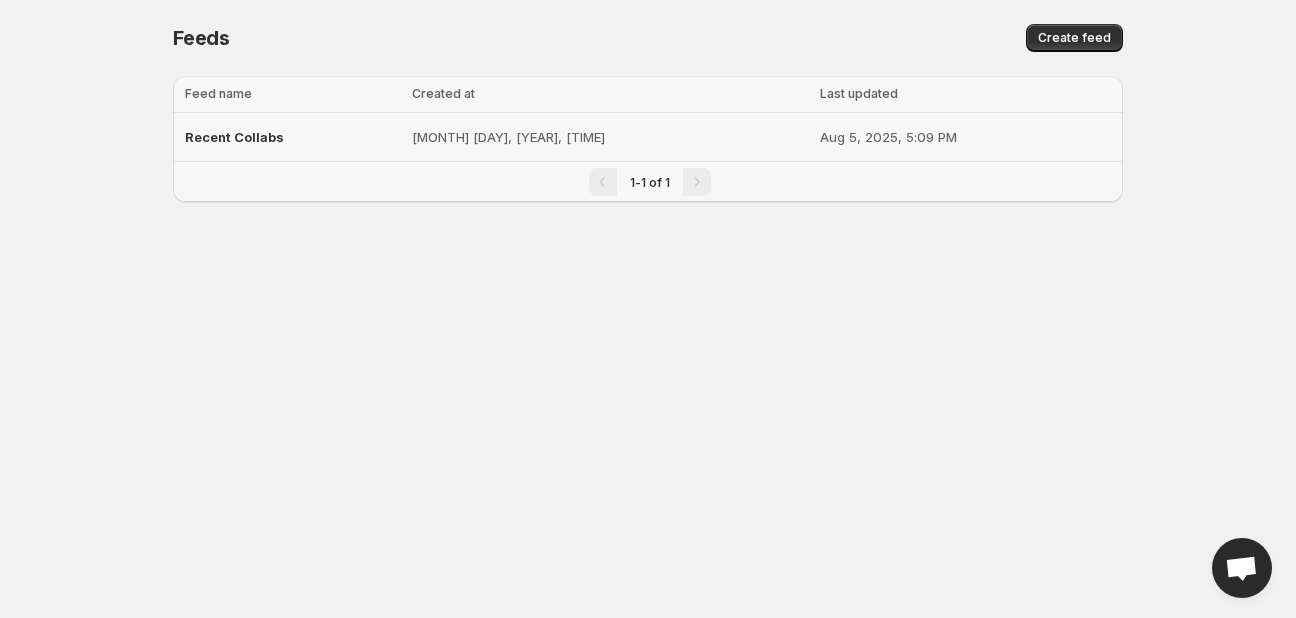 click on "[MONTH] [DAY], [YEAR], [TIME]" at bounding box center [610, 137] 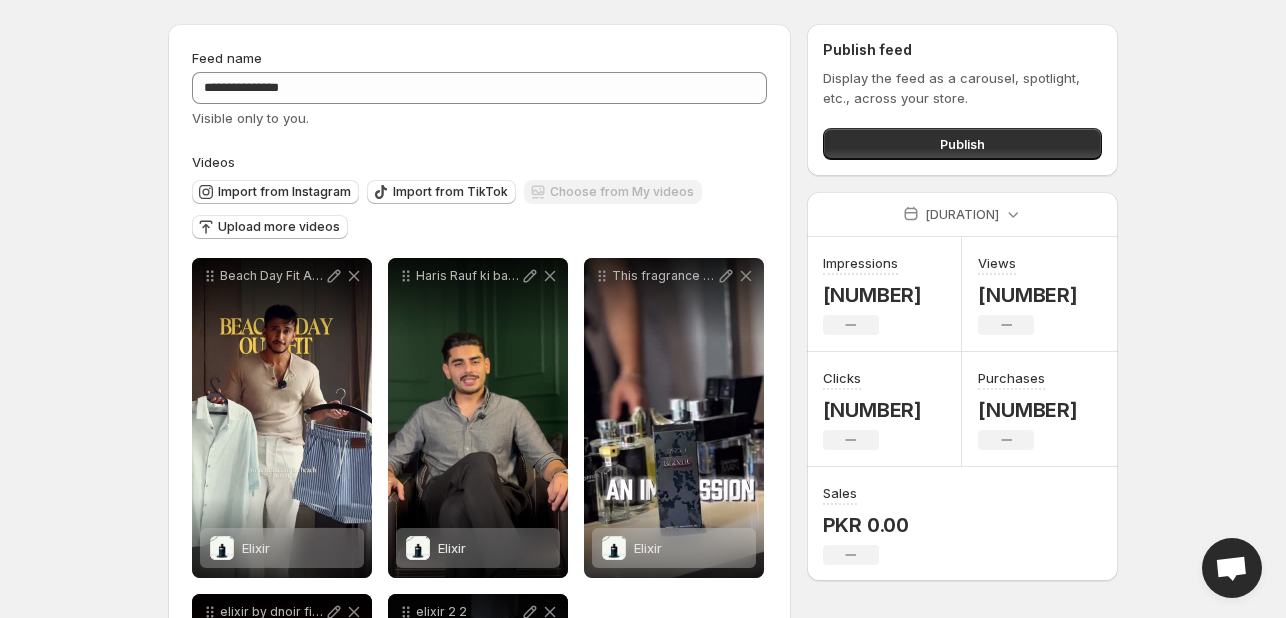 scroll, scrollTop: 0, scrollLeft: 0, axis: both 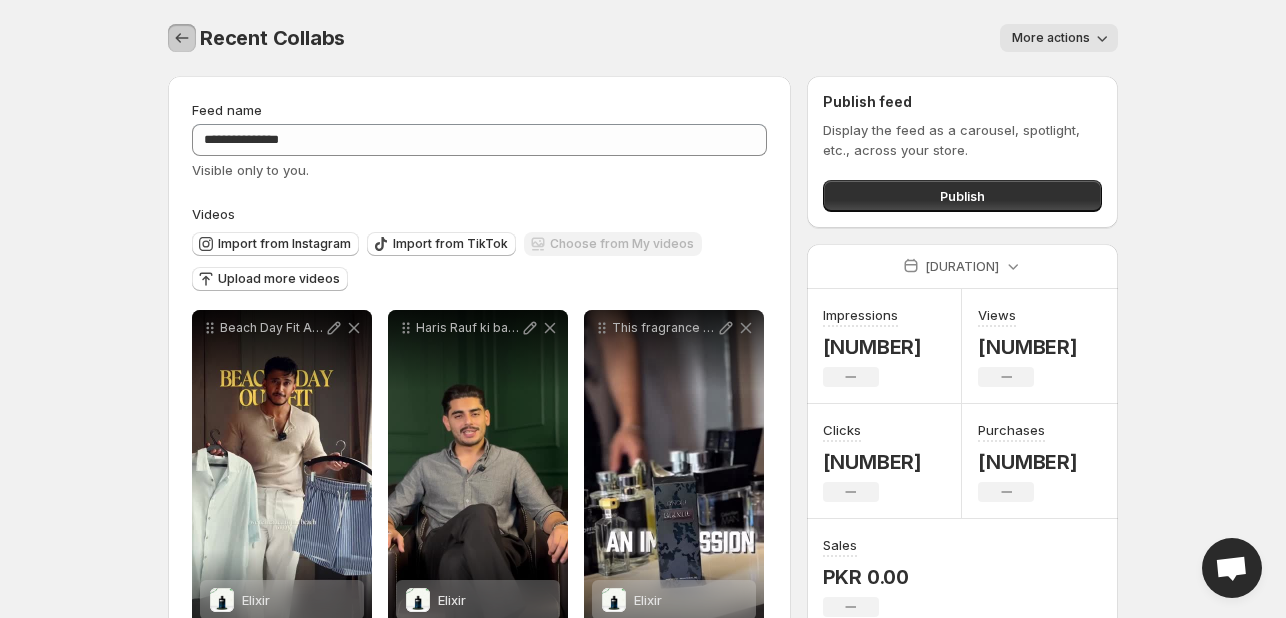 click 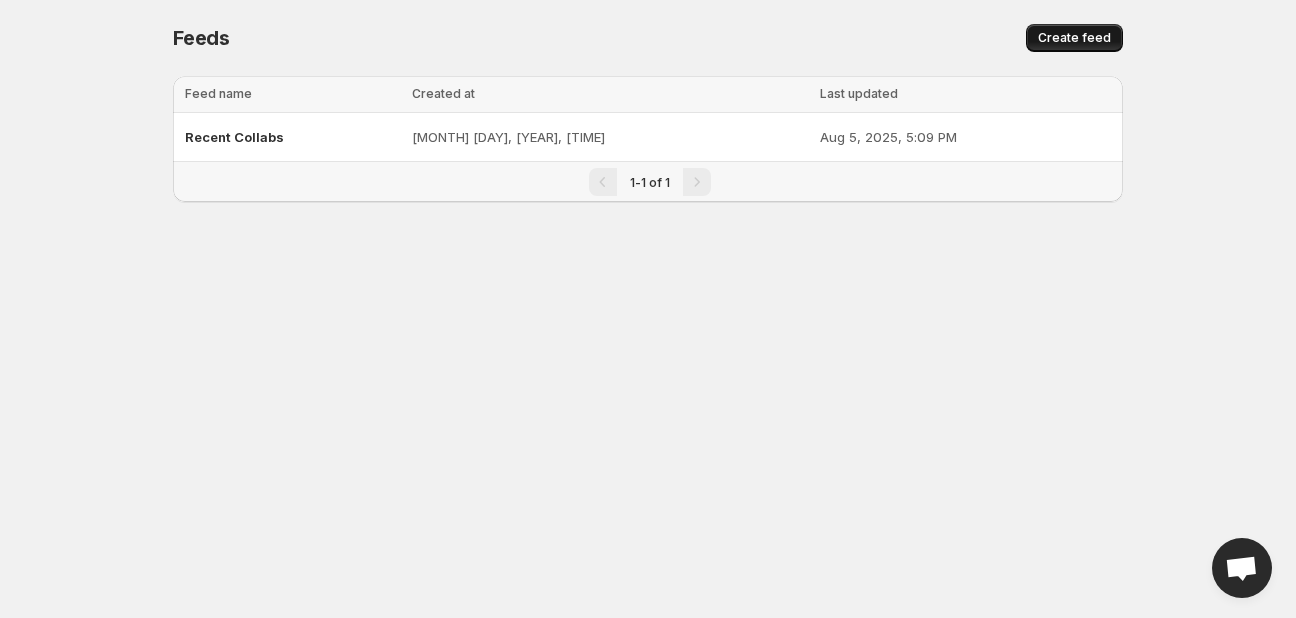 click on "Create feed" at bounding box center (1074, 38) 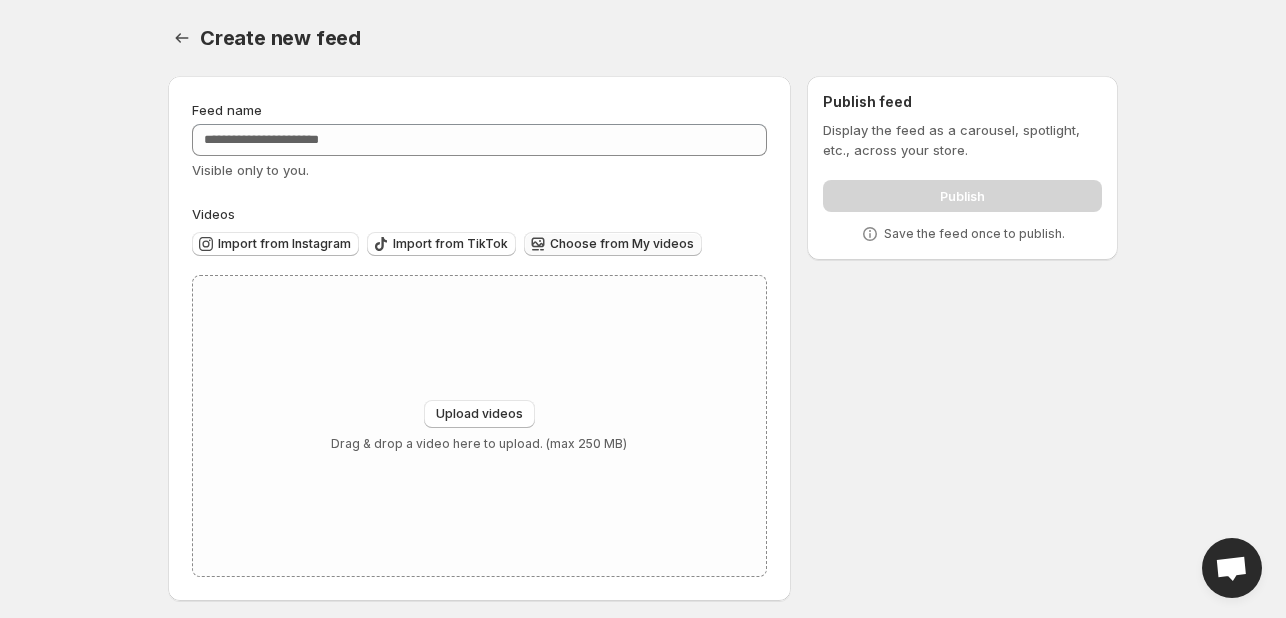 click 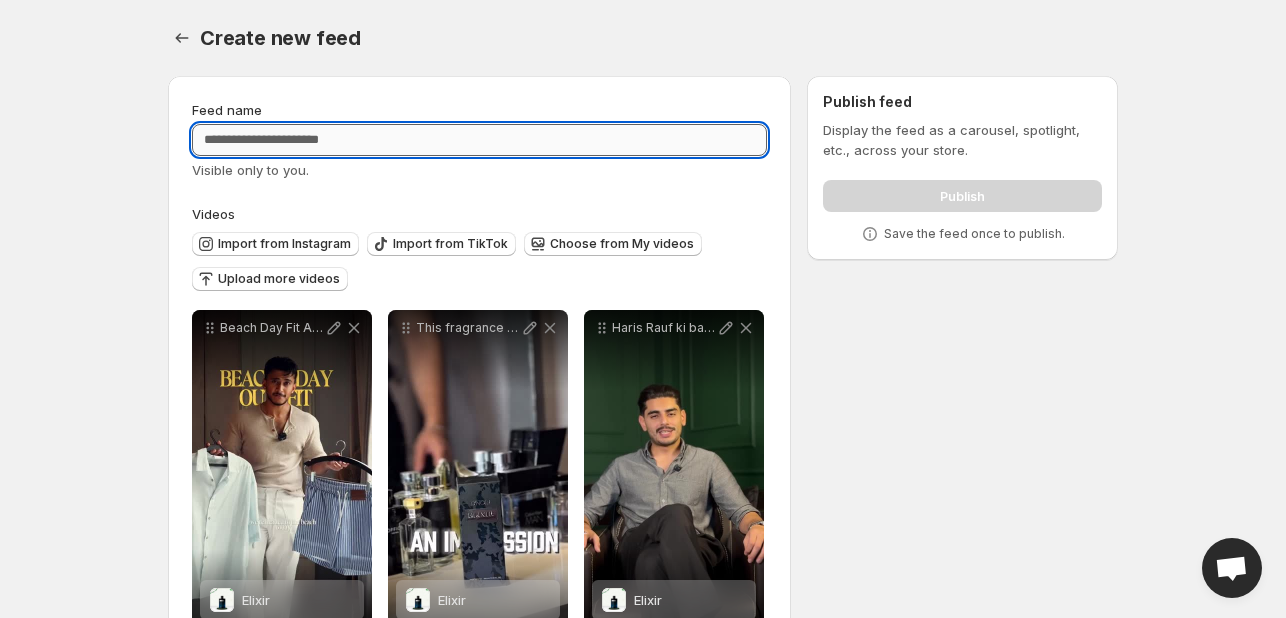 click on "Feed name" at bounding box center [479, 140] 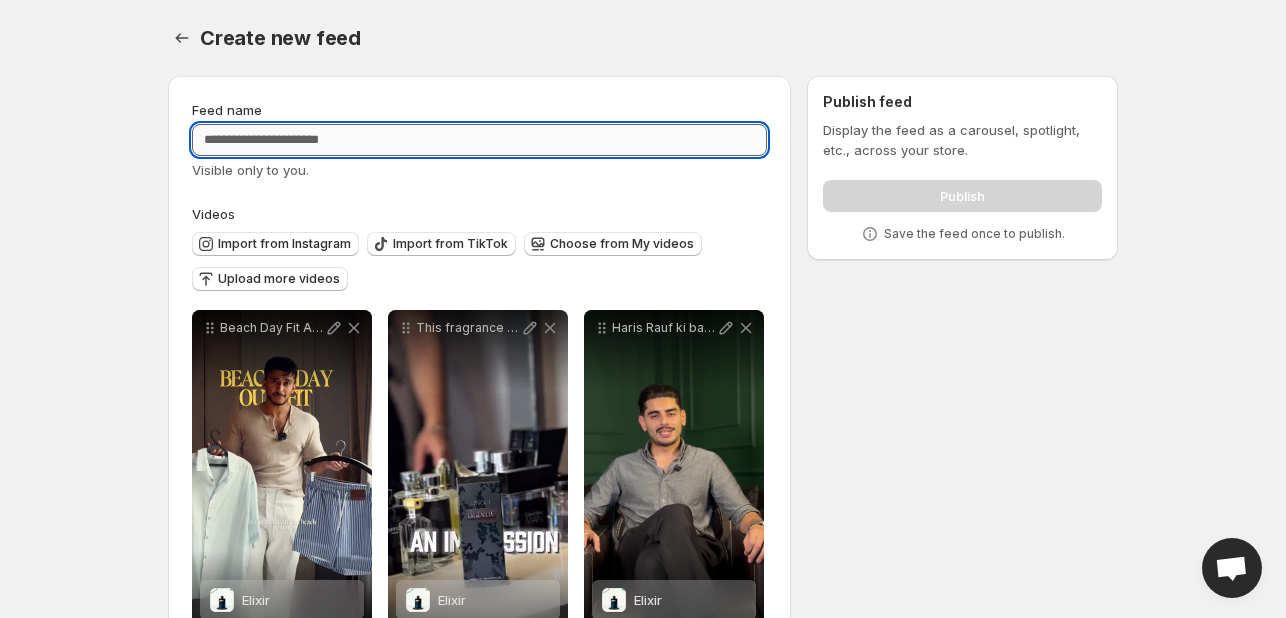 type on "*" 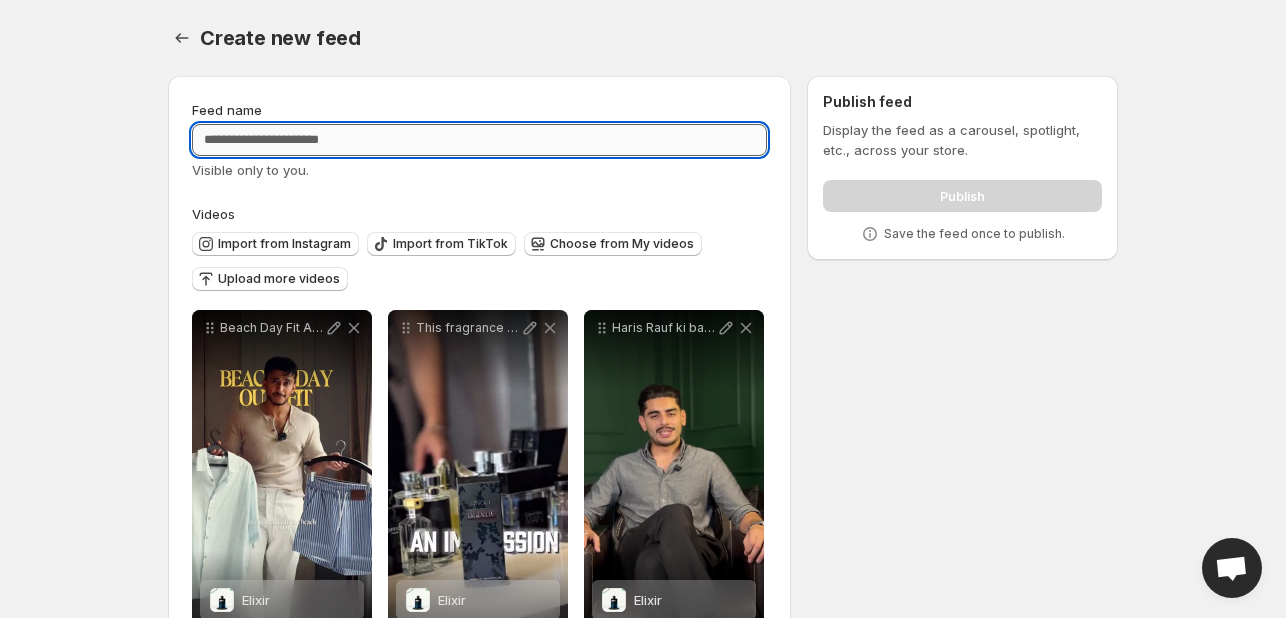 type on "*" 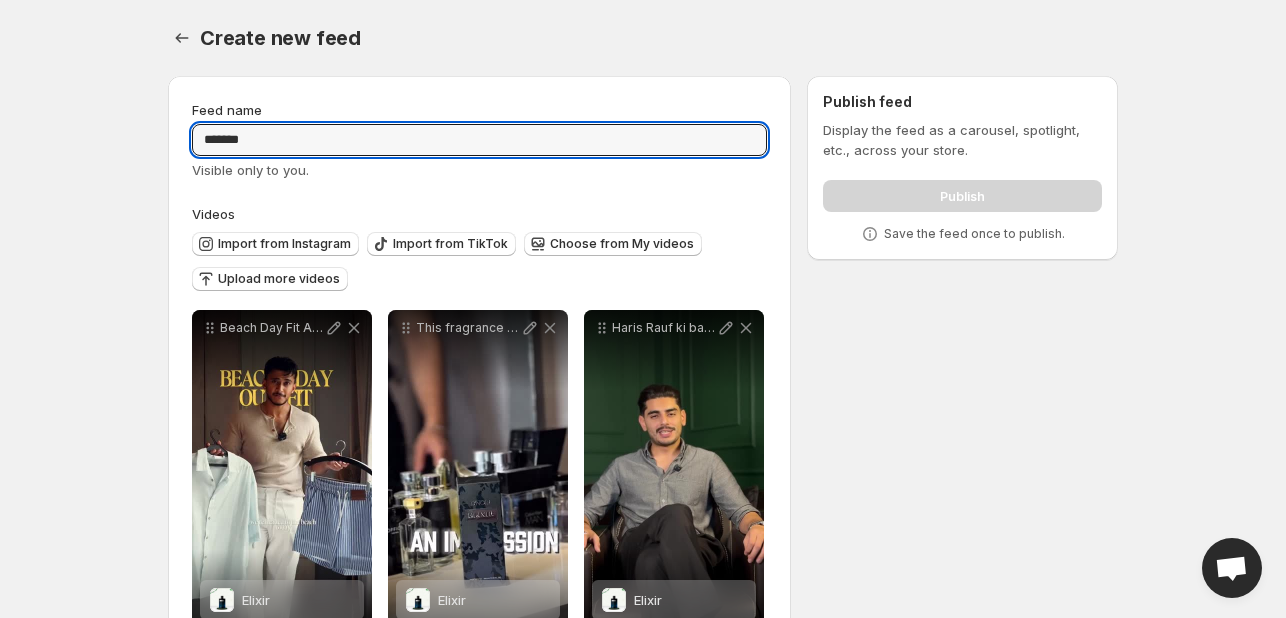 type on "******" 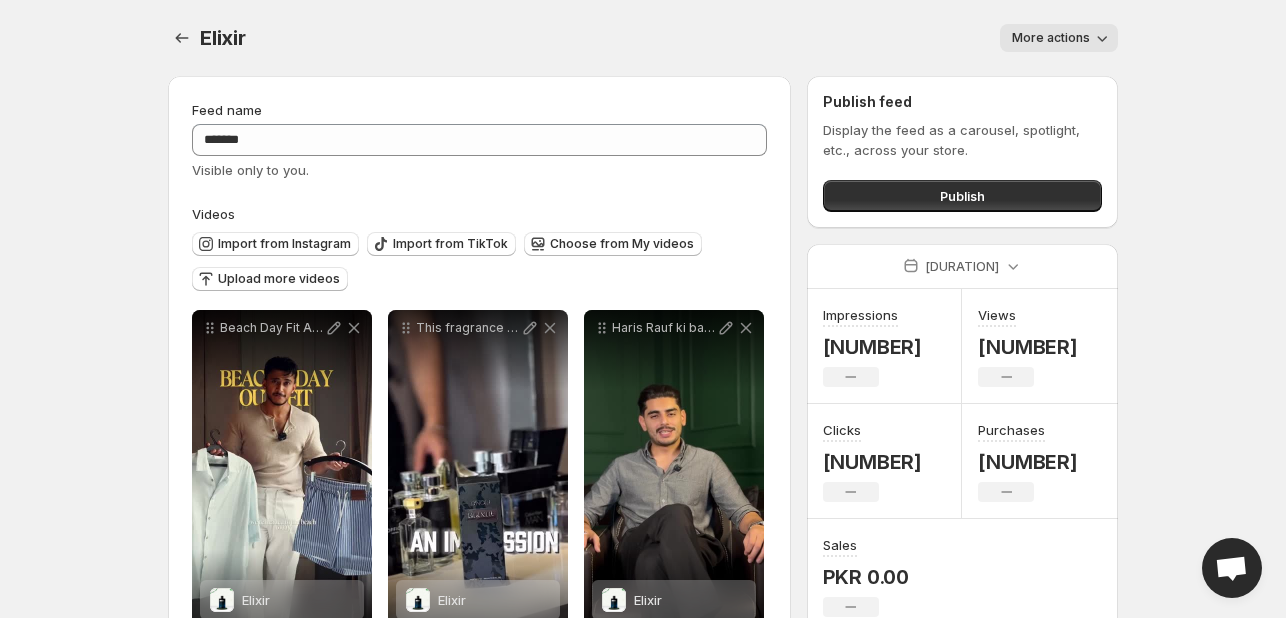 scroll, scrollTop: 61, scrollLeft: 0, axis: vertical 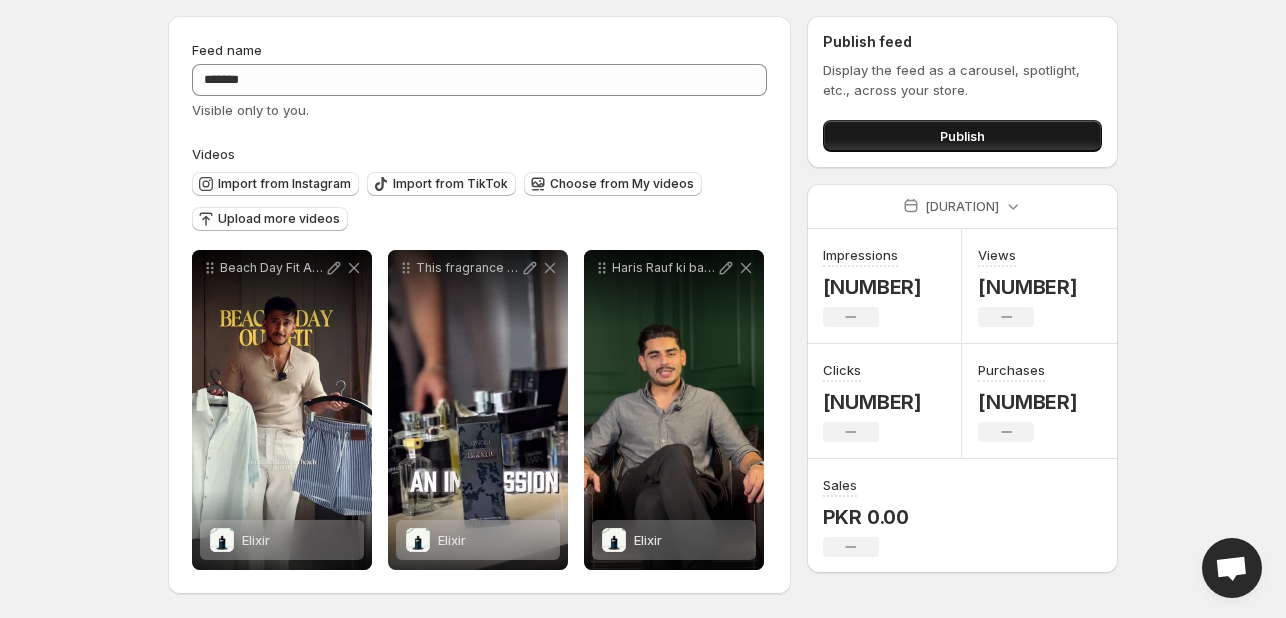 click on "Publish" at bounding box center (962, 136) 